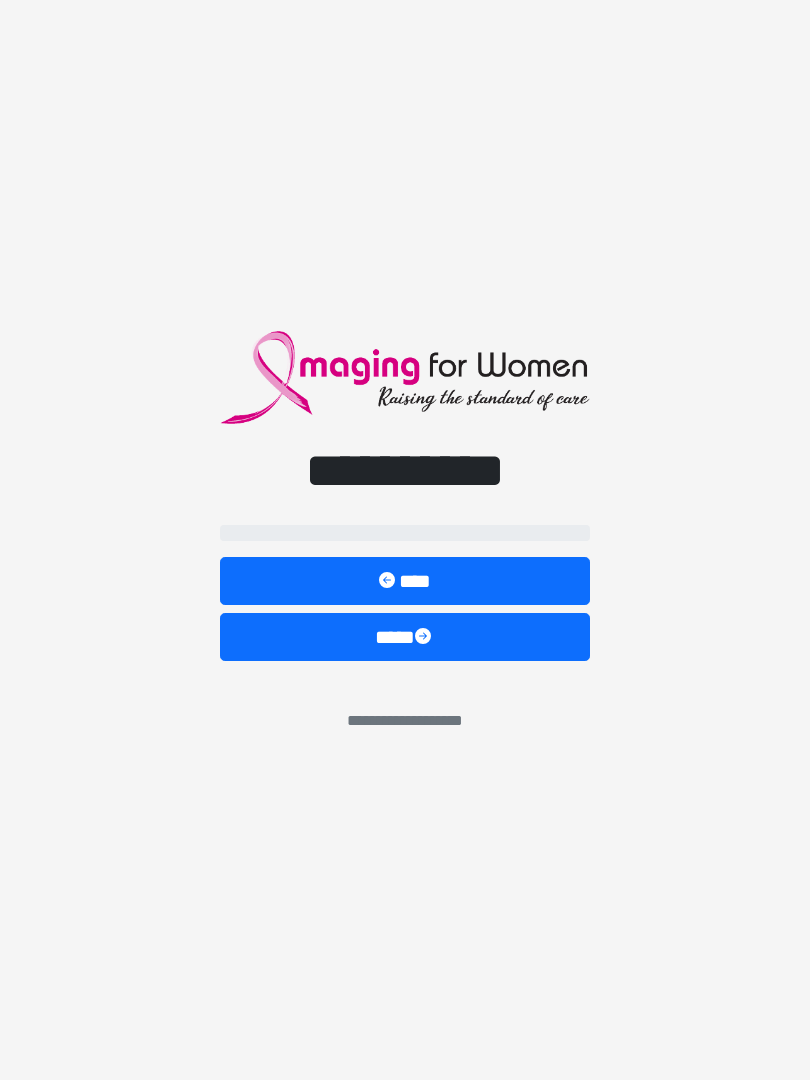 scroll, scrollTop: 0, scrollLeft: 0, axis: both 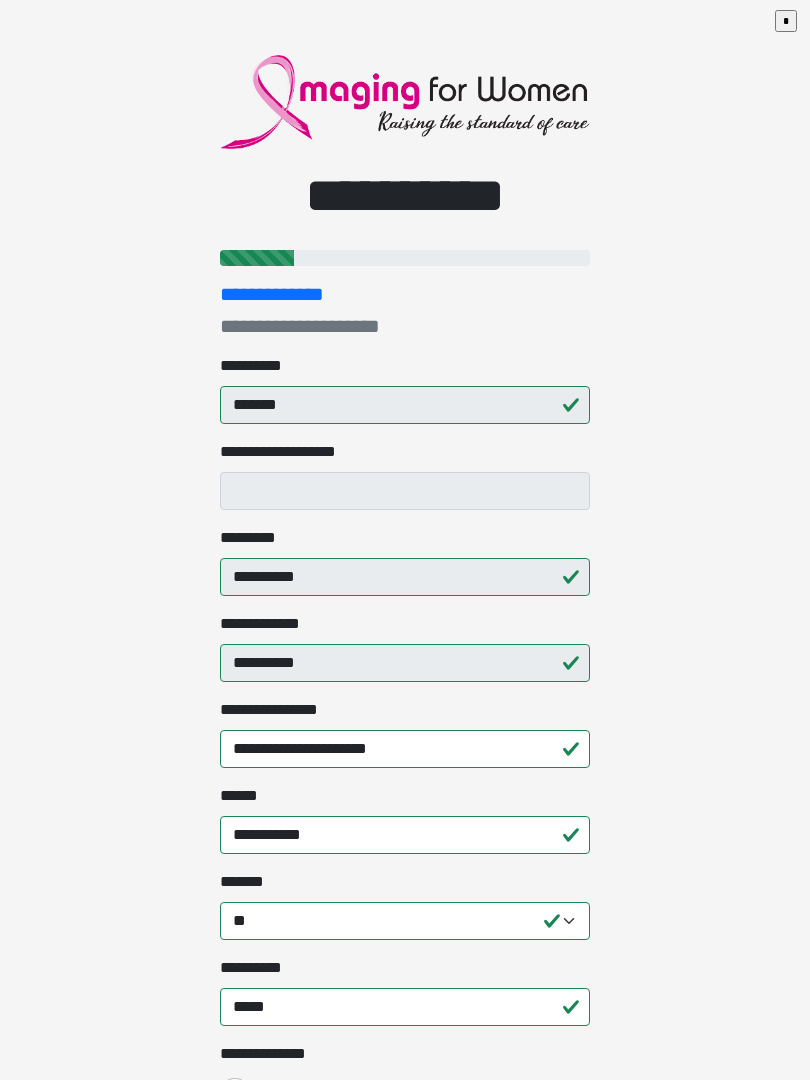 click on "**********" at bounding box center [405, 540] 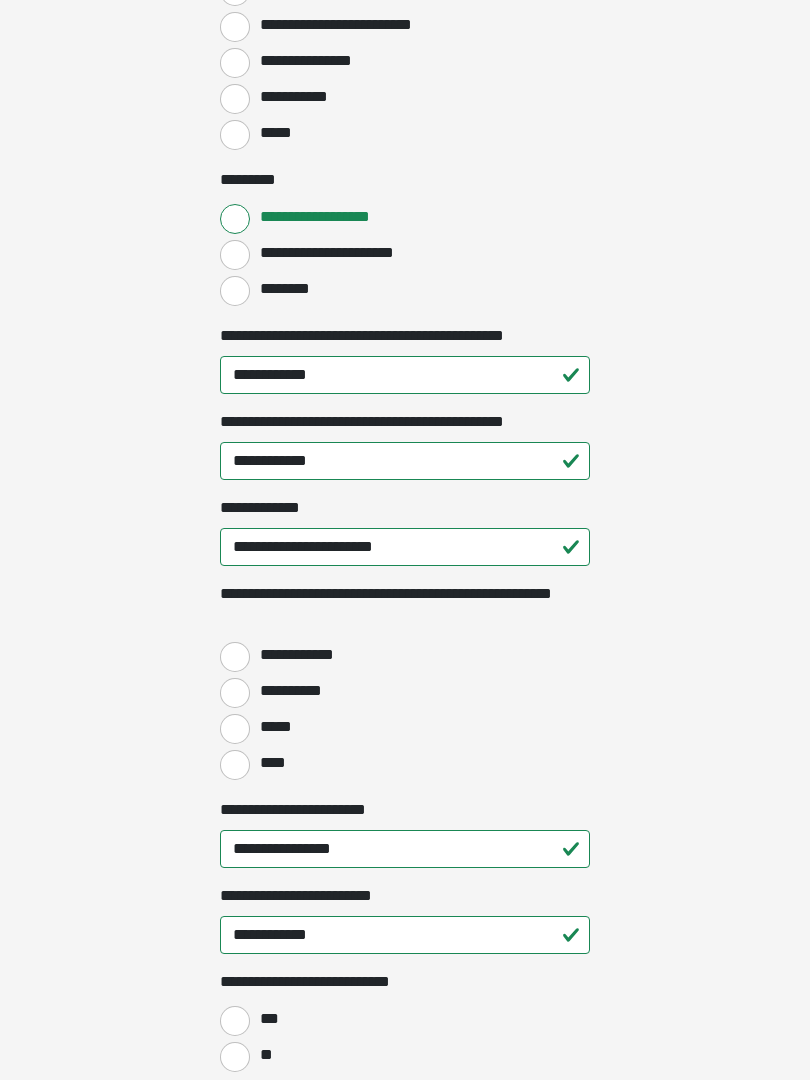 scroll, scrollTop: 2194, scrollLeft: 0, axis: vertical 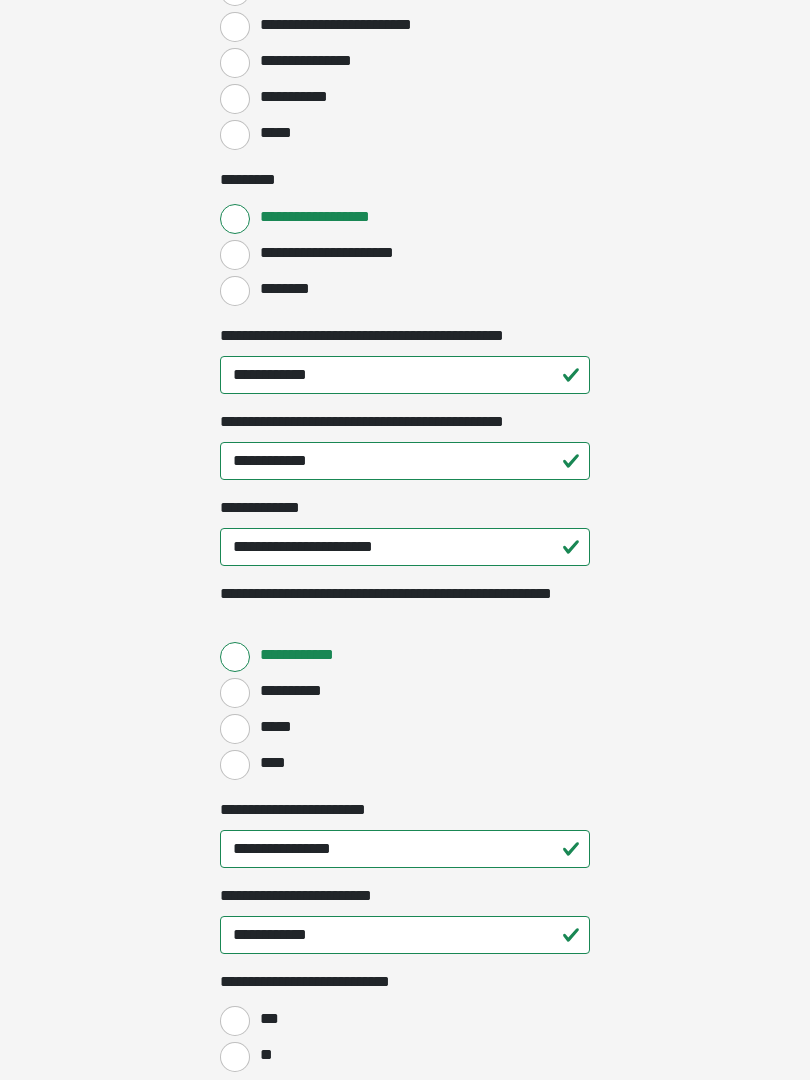click on "*****" at bounding box center [235, 729] 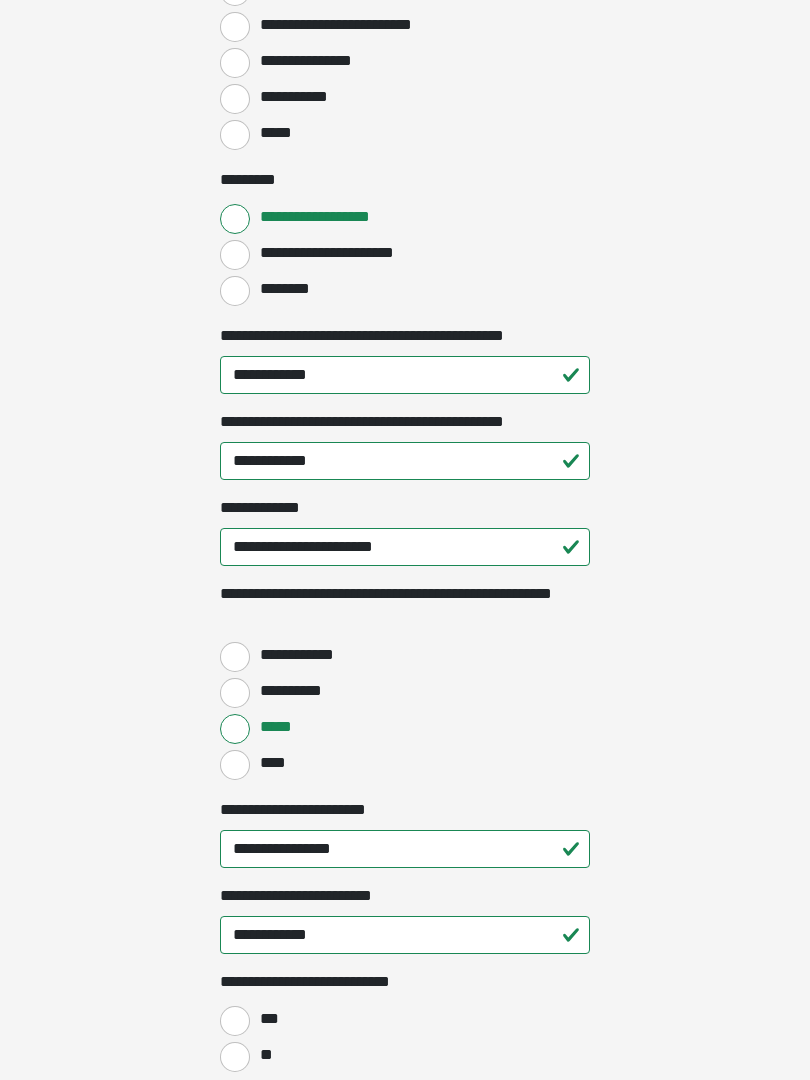 click on "**********" at bounding box center [235, 657] 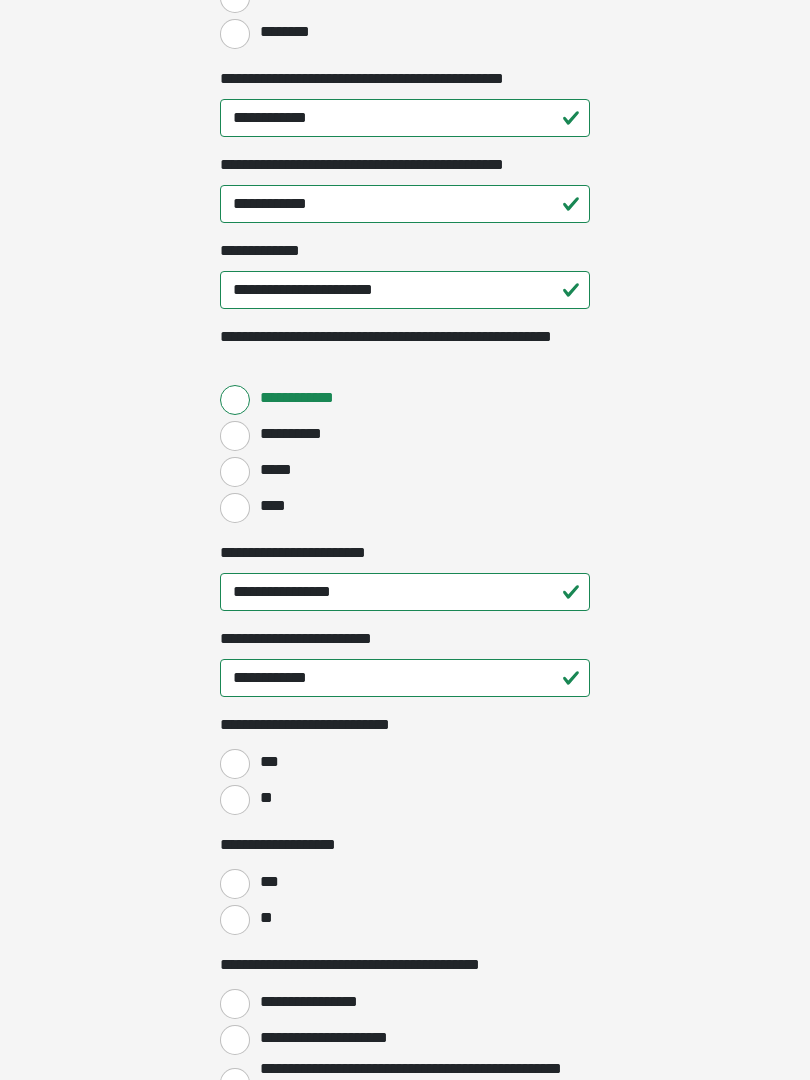 scroll, scrollTop: 2451, scrollLeft: 0, axis: vertical 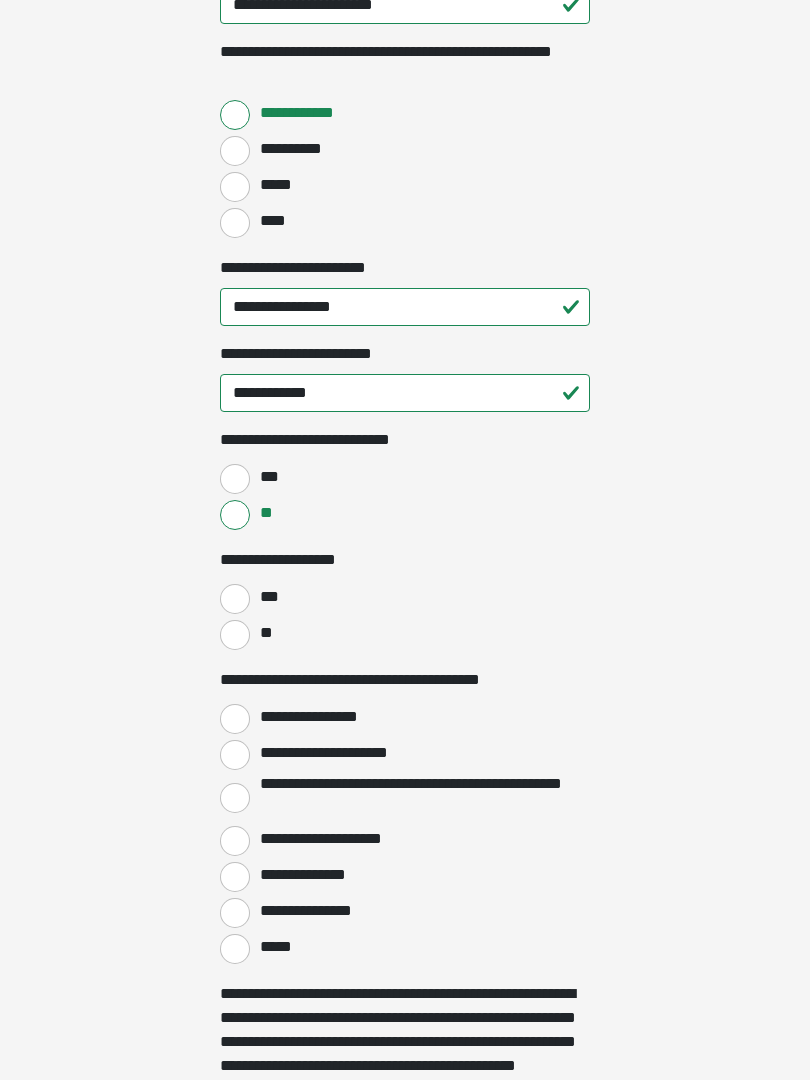 click on "**" at bounding box center [235, 635] 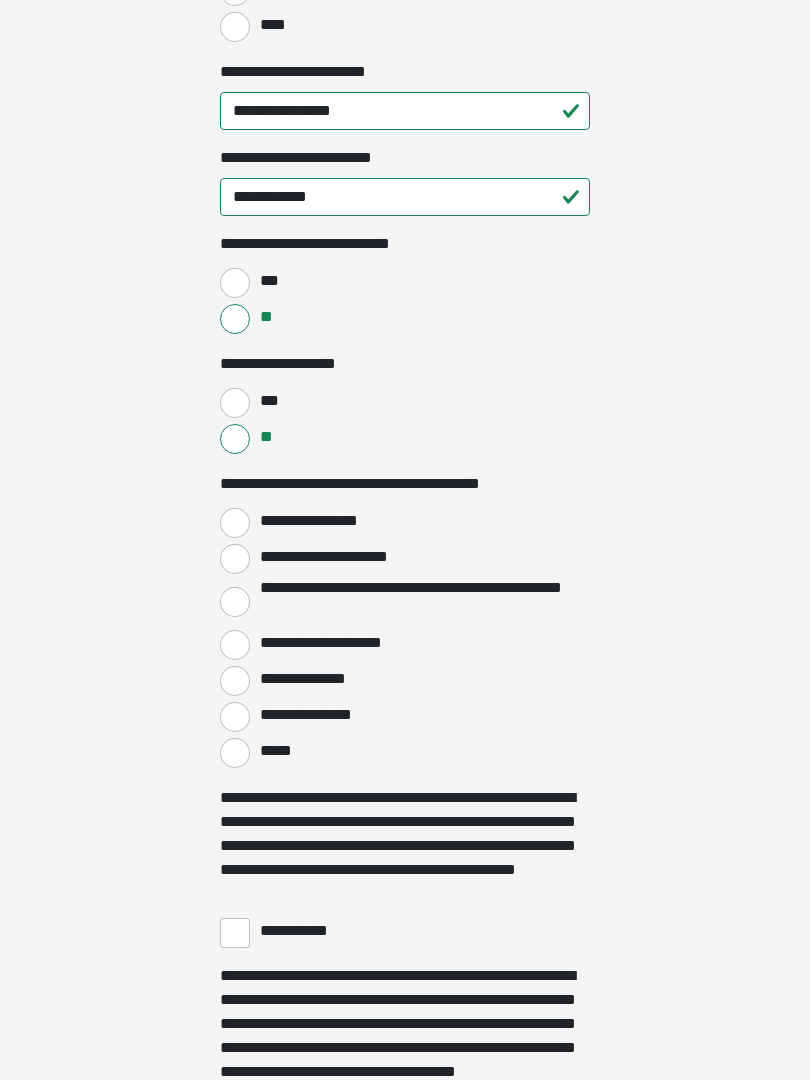 scroll, scrollTop: 2944, scrollLeft: 0, axis: vertical 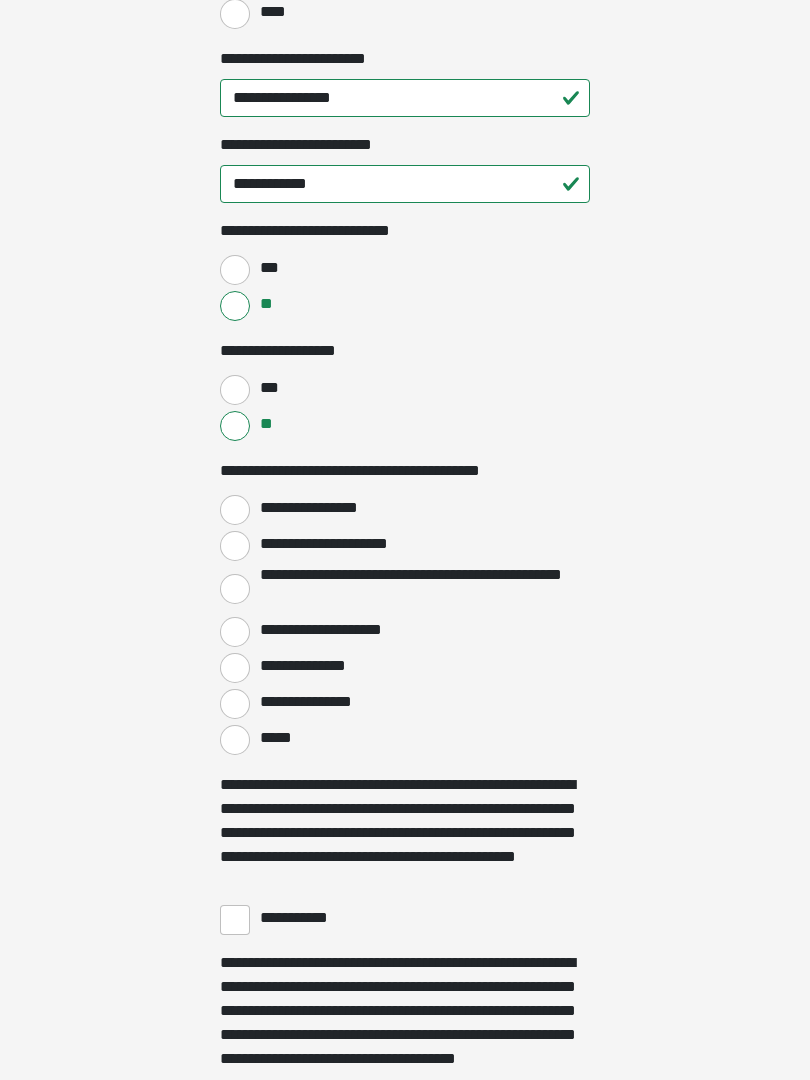 click on "**********" at bounding box center [235, 510] 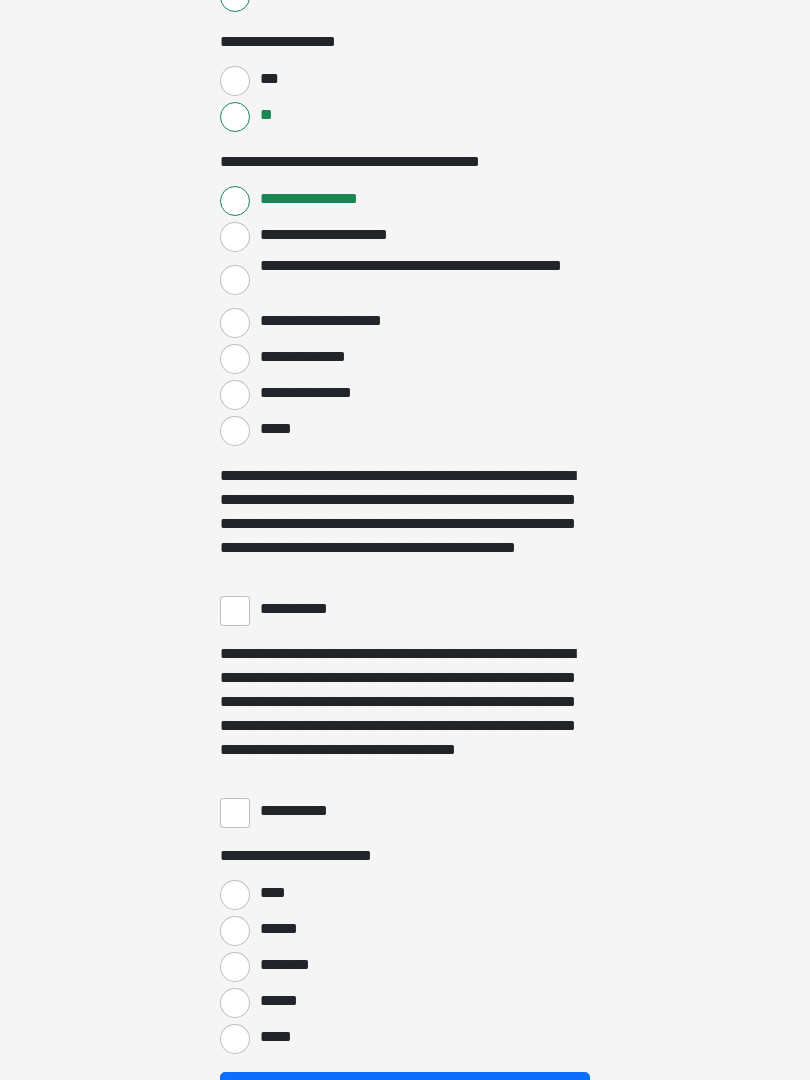 scroll, scrollTop: 3253, scrollLeft: 0, axis: vertical 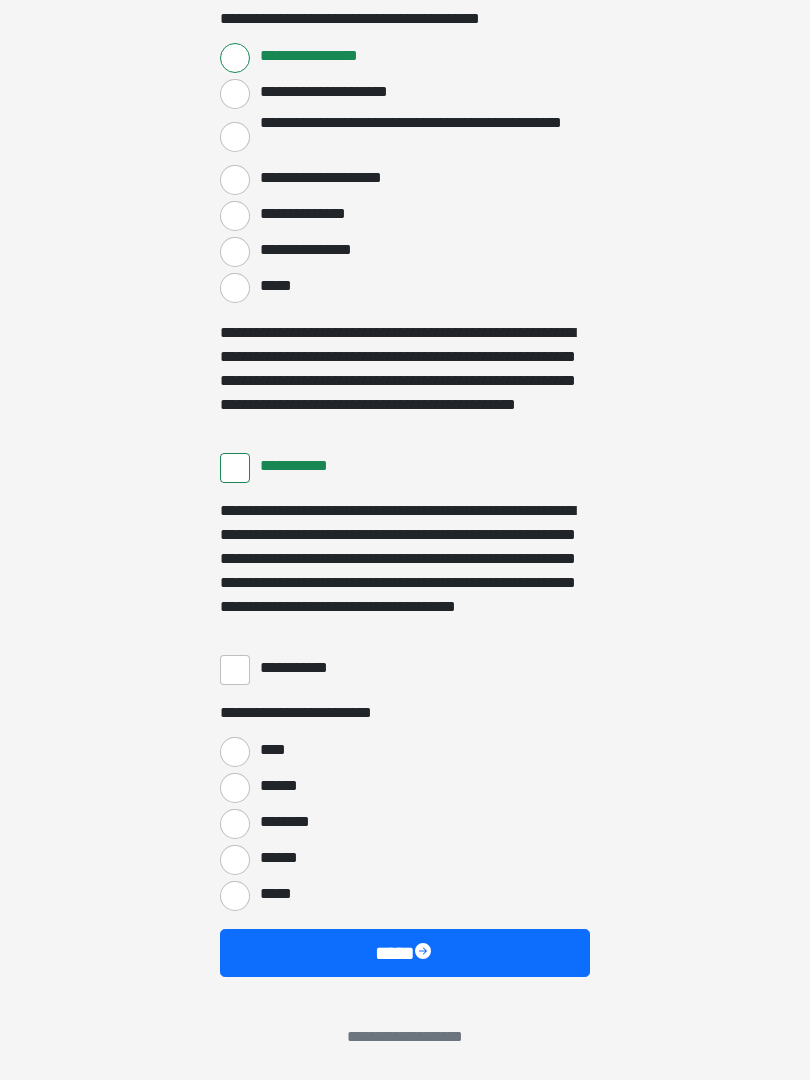 click on "**********" at bounding box center [235, 670] 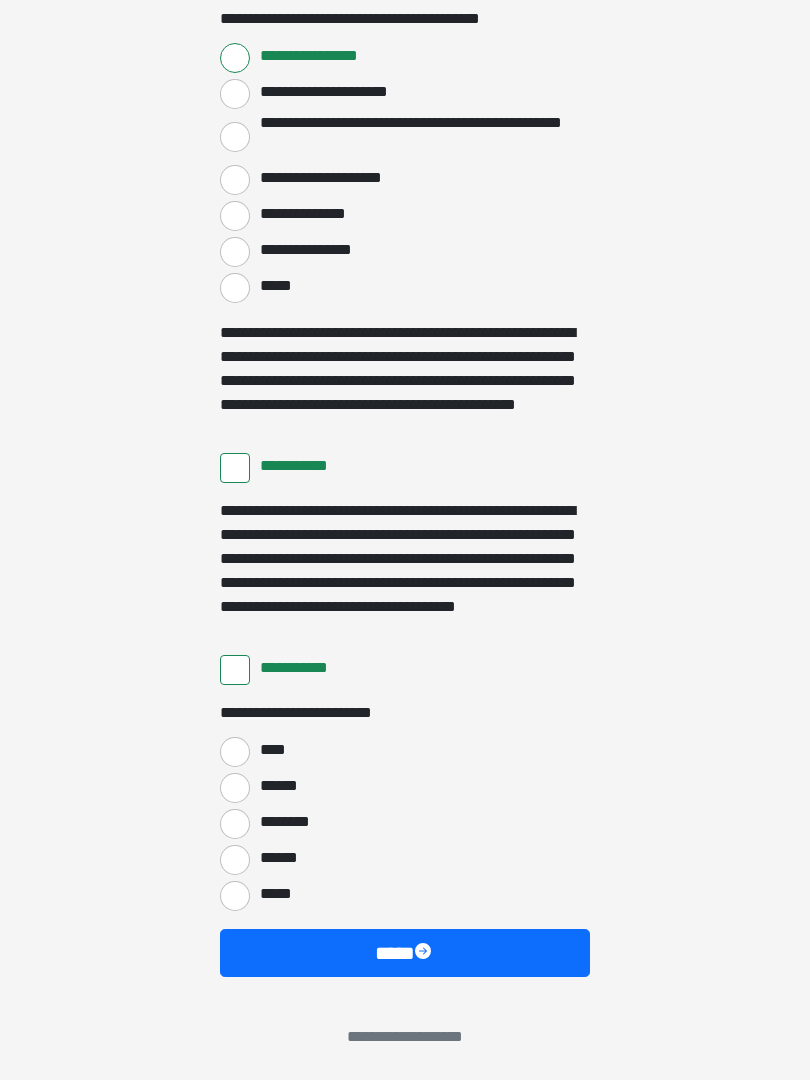 click on "****" at bounding box center (235, 752) 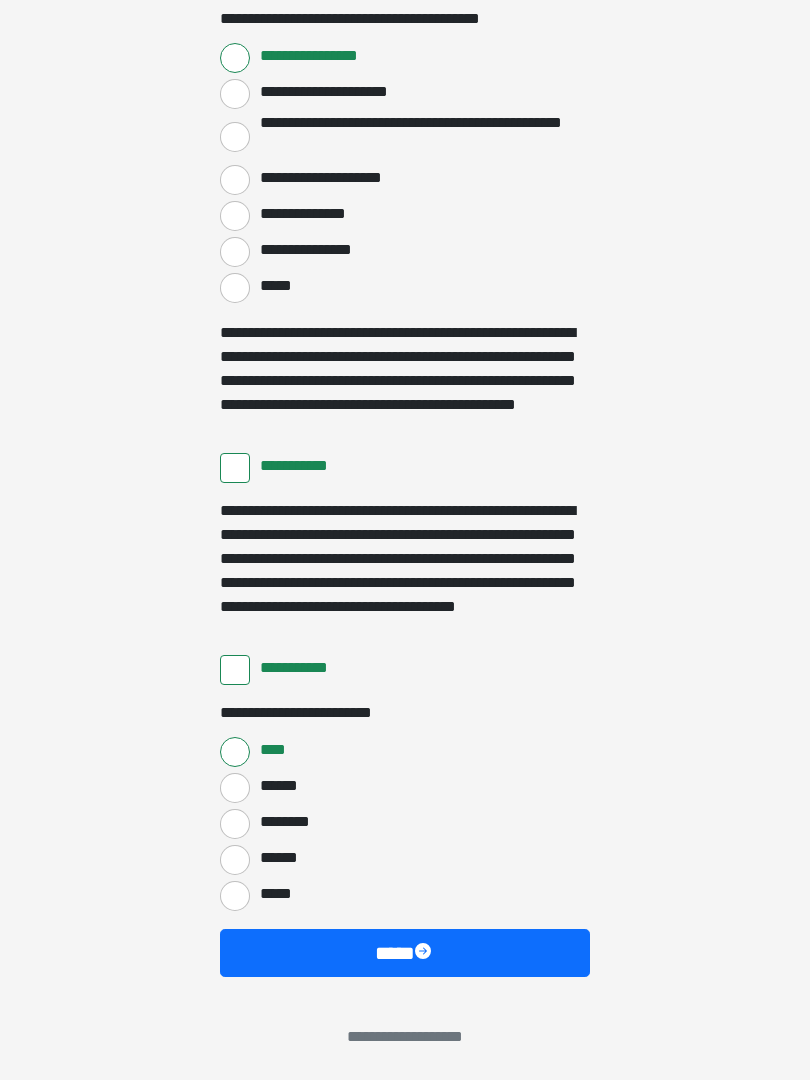click on "****" at bounding box center [405, 953] 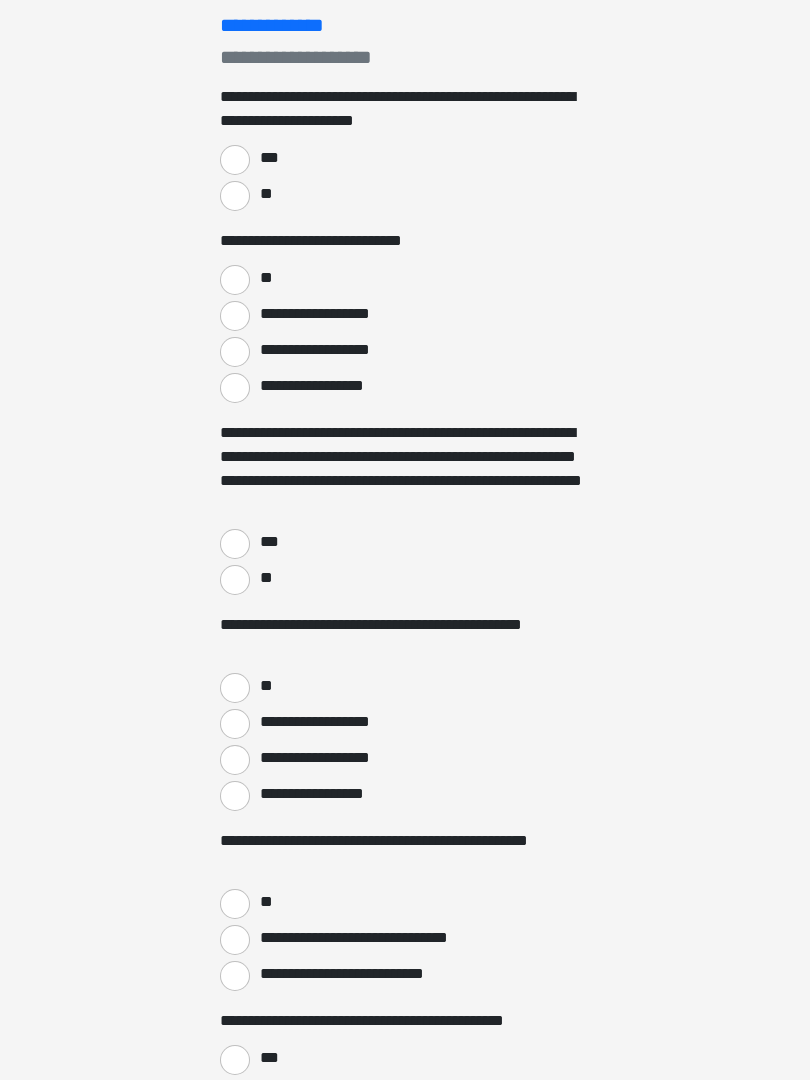 scroll, scrollTop: 0, scrollLeft: 0, axis: both 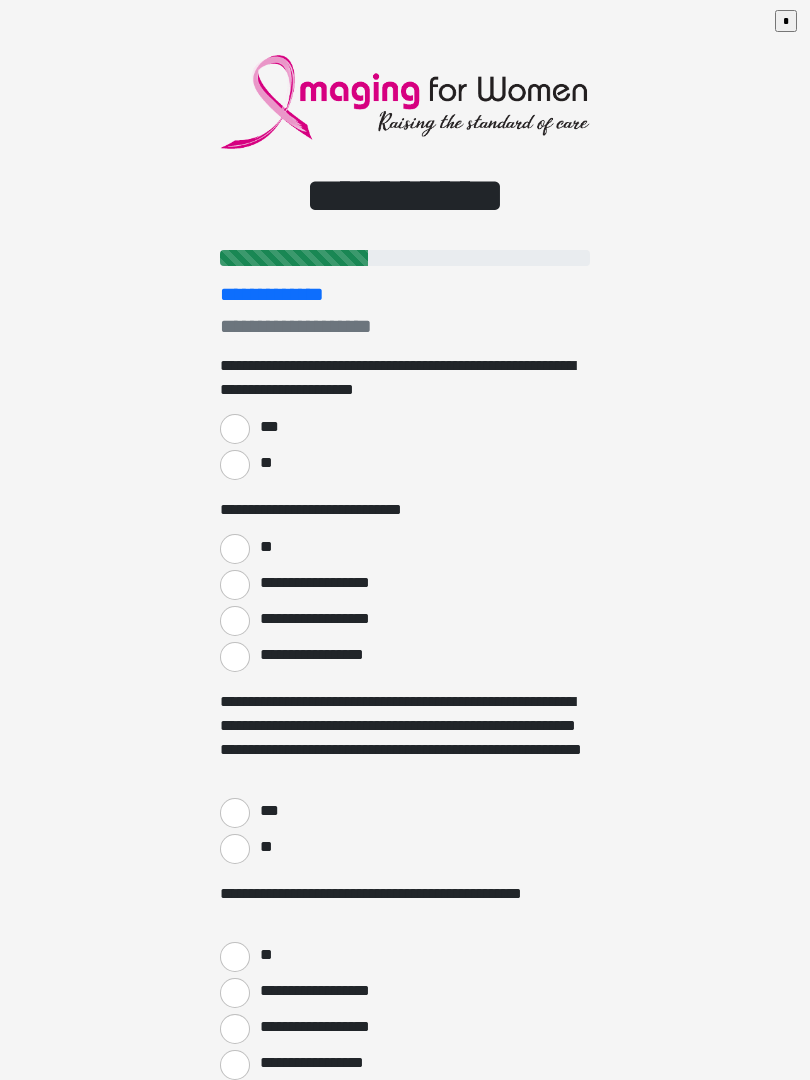 click on "***" at bounding box center [235, 429] 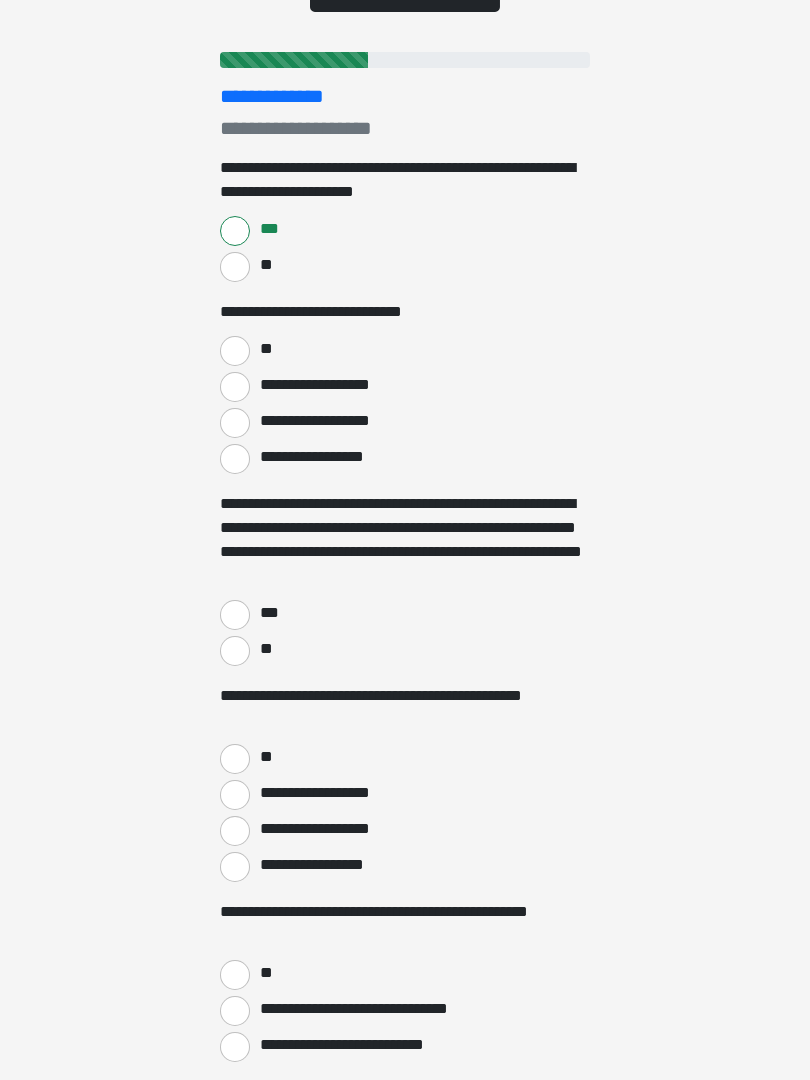 scroll, scrollTop: 213, scrollLeft: 0, axis: vertical 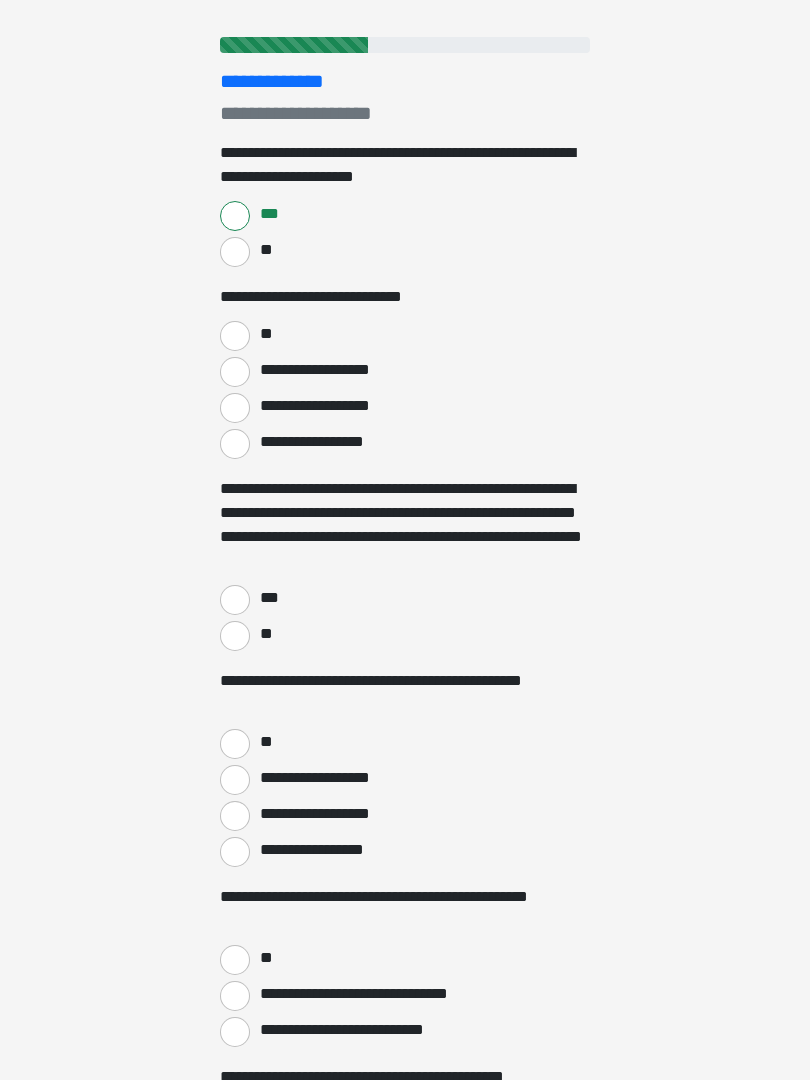 click on "**" at bounding box center (235, 336) 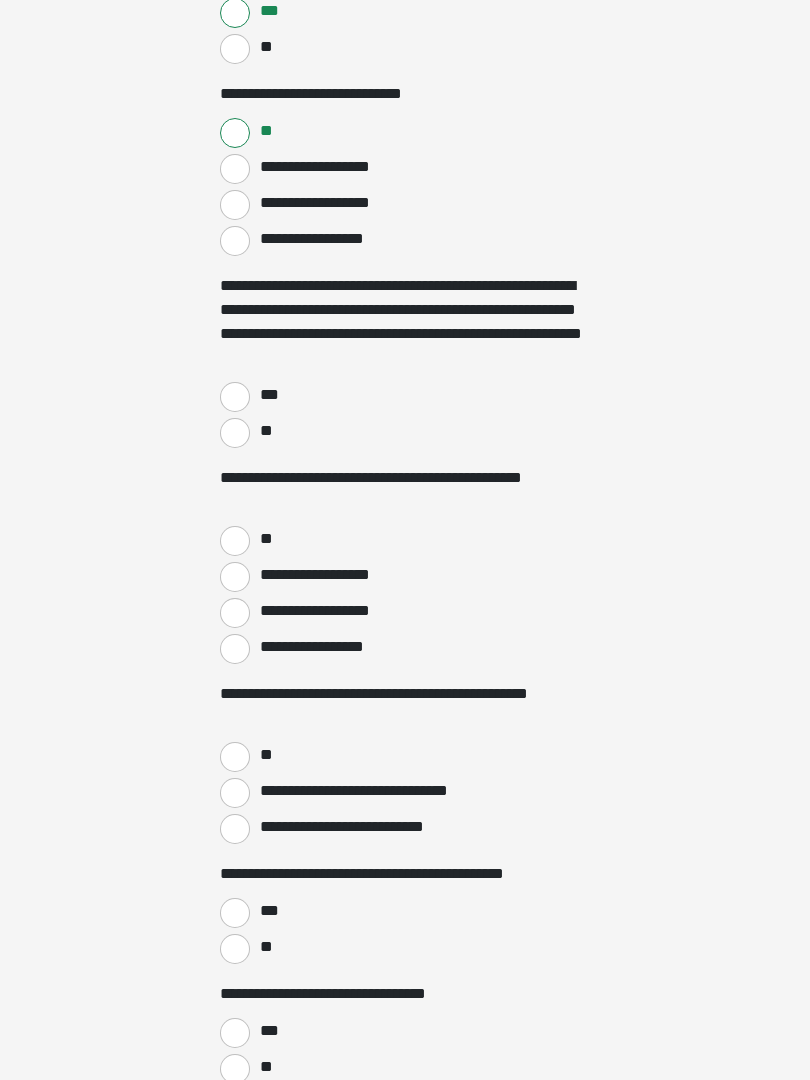 scroll, scrollTop: 442, scrollLeft: 0, axis: vertical 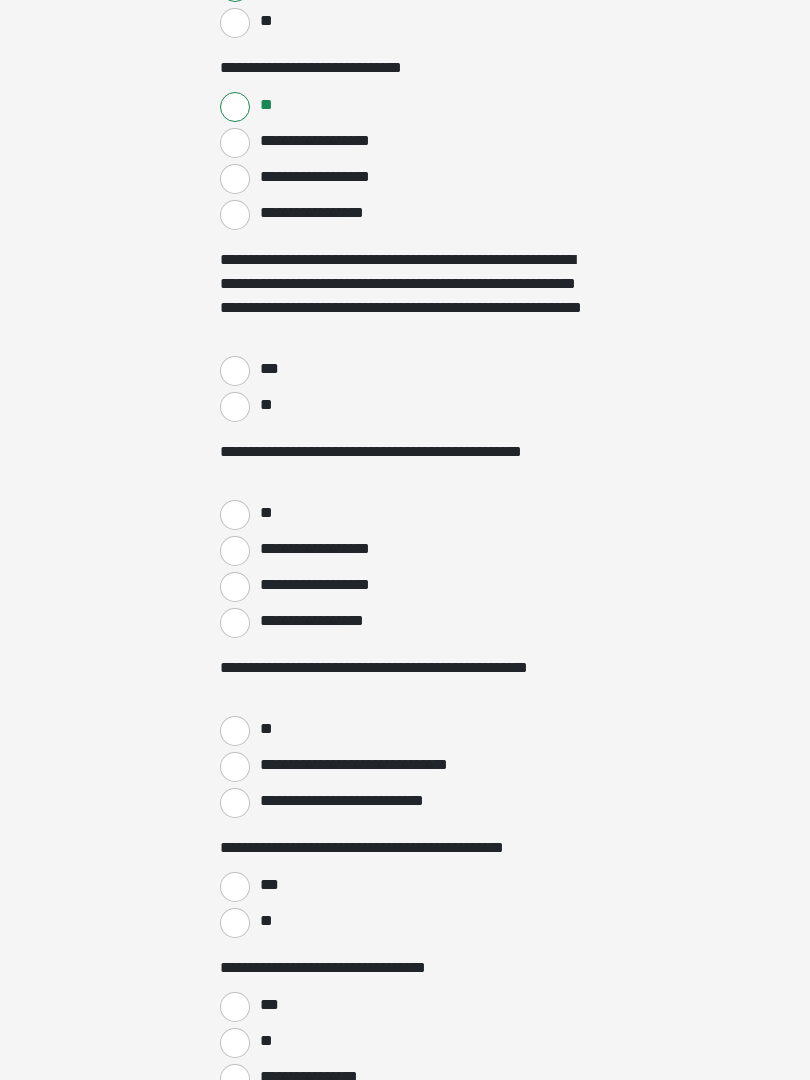 click on "***" at bounding box center (235, 371) 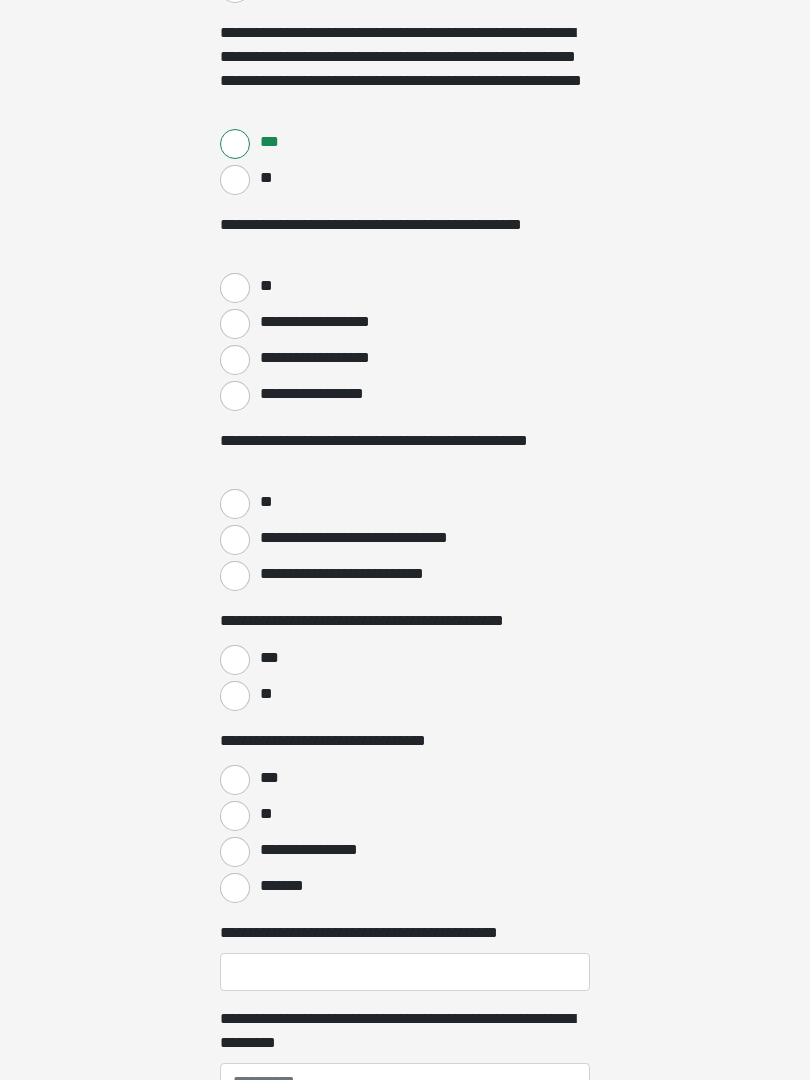 scroll, scrollTop: 671, scrollLeft: 0, axis: vertical 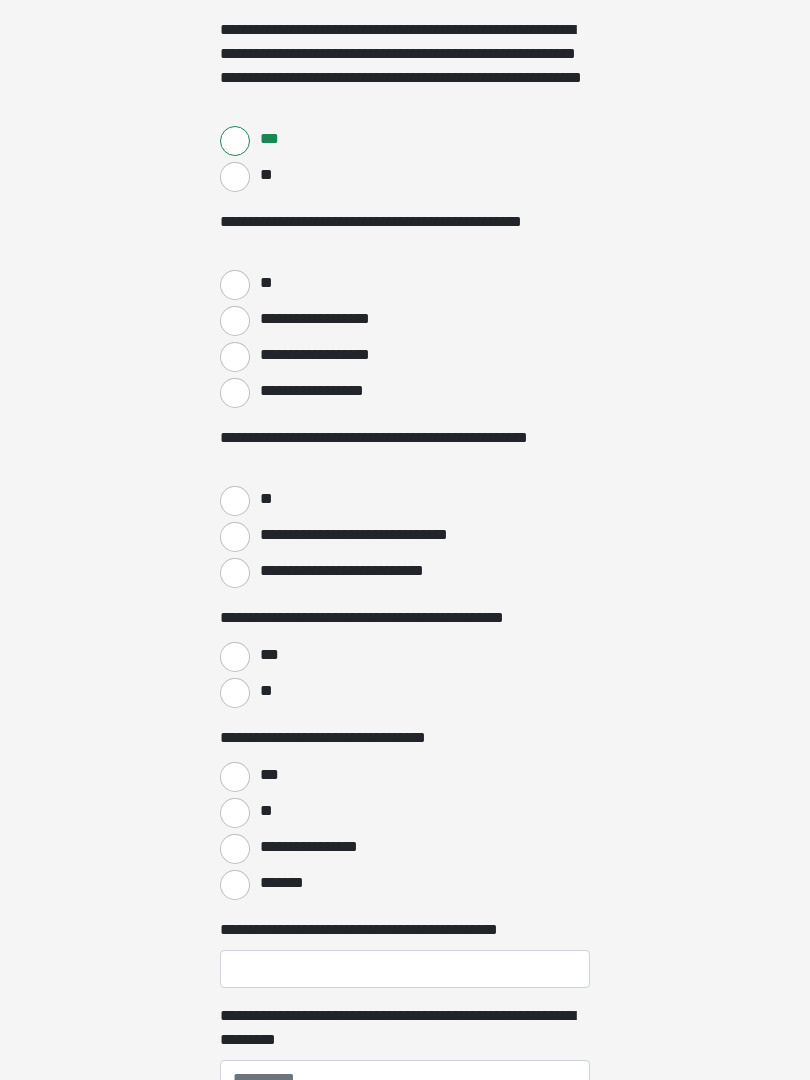 click on "**" at bounding box center [265, 284] 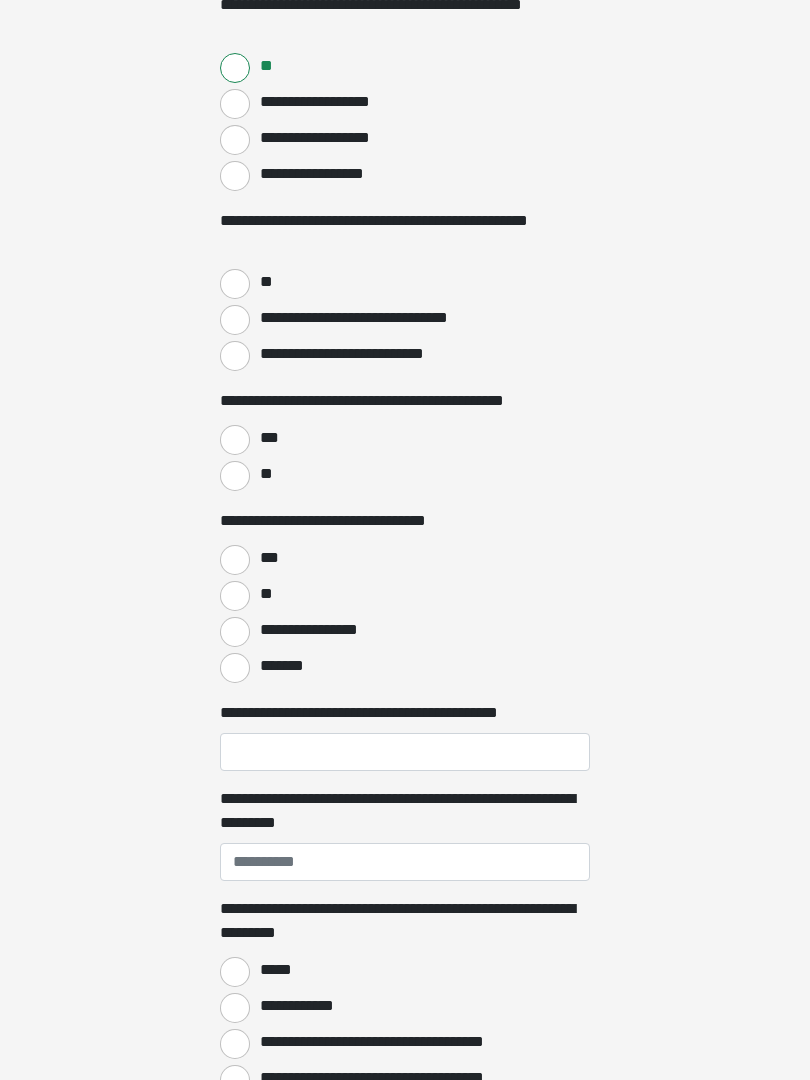 scroll, scrollTop: 889, scrollLeft: 0, axis: vertical 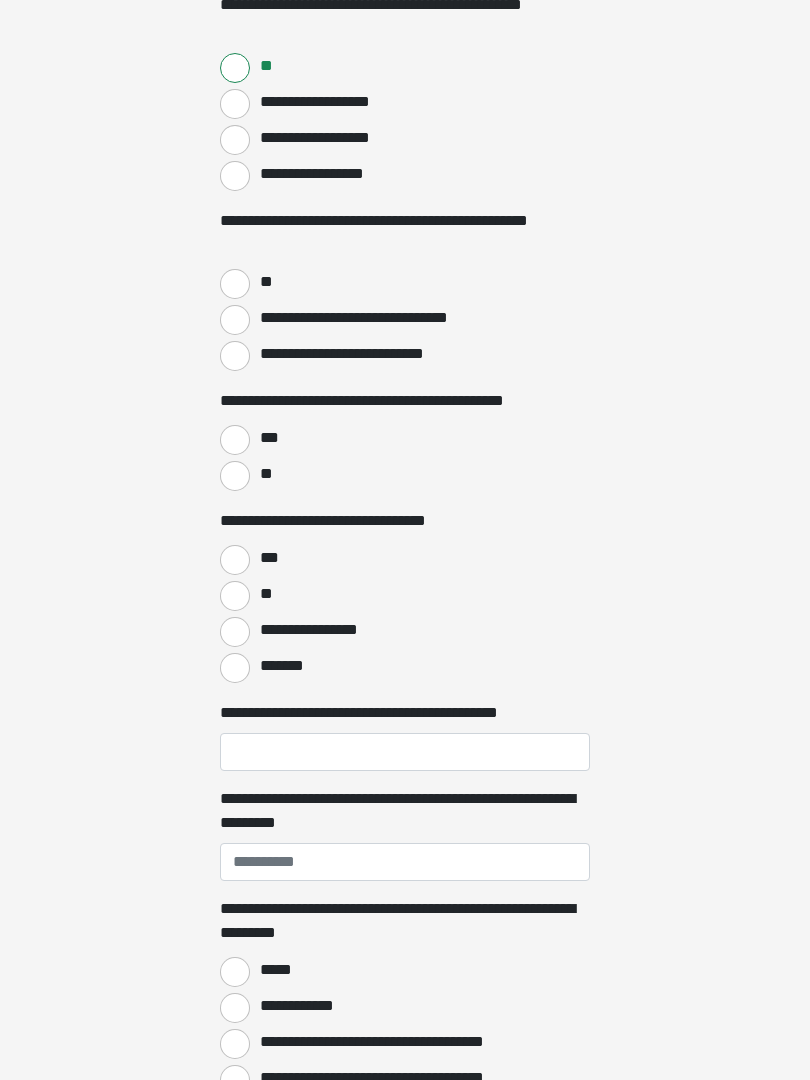 click on "**" at bounding box center [235, 284] 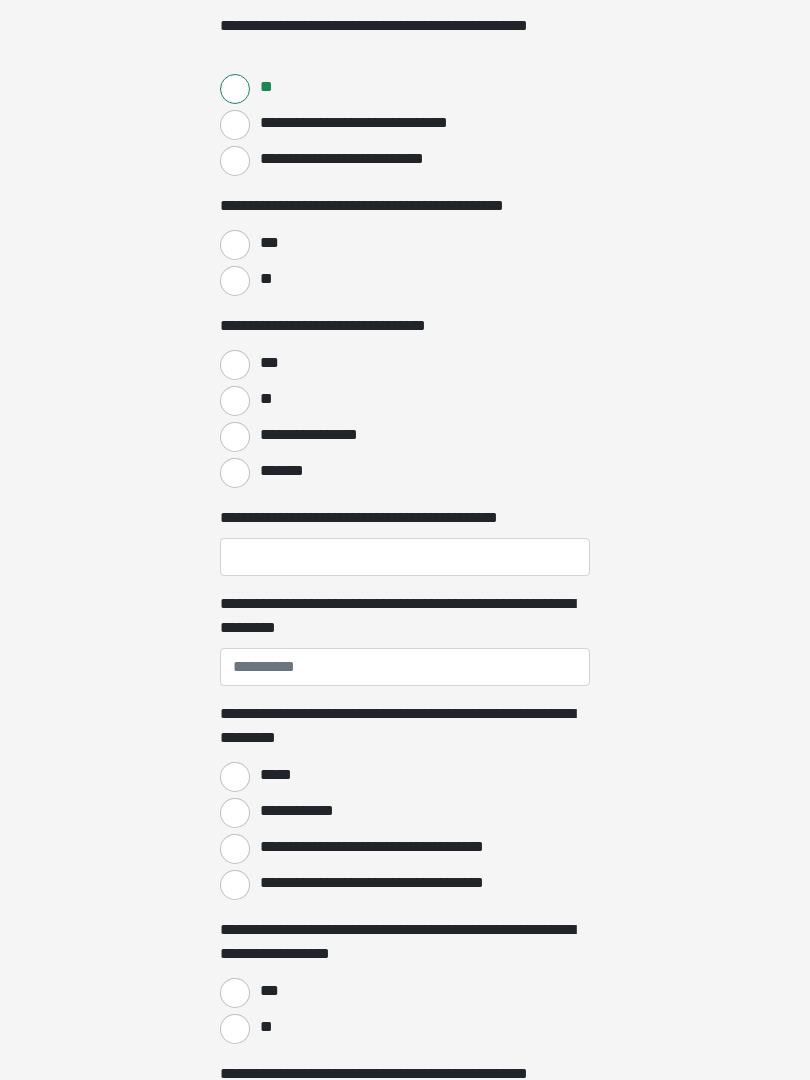scroll, scrollTop: 1084, scrollLeft: 0, axis: vertical 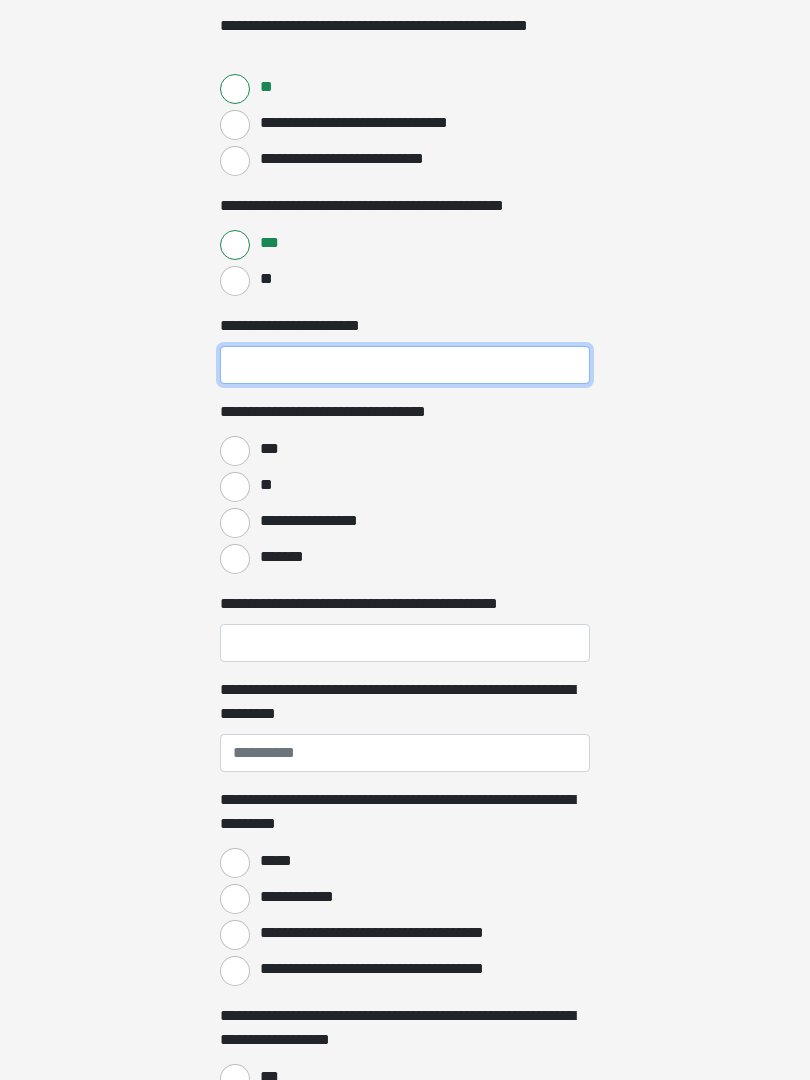 click on "**********" at bounding box center [405, 365] 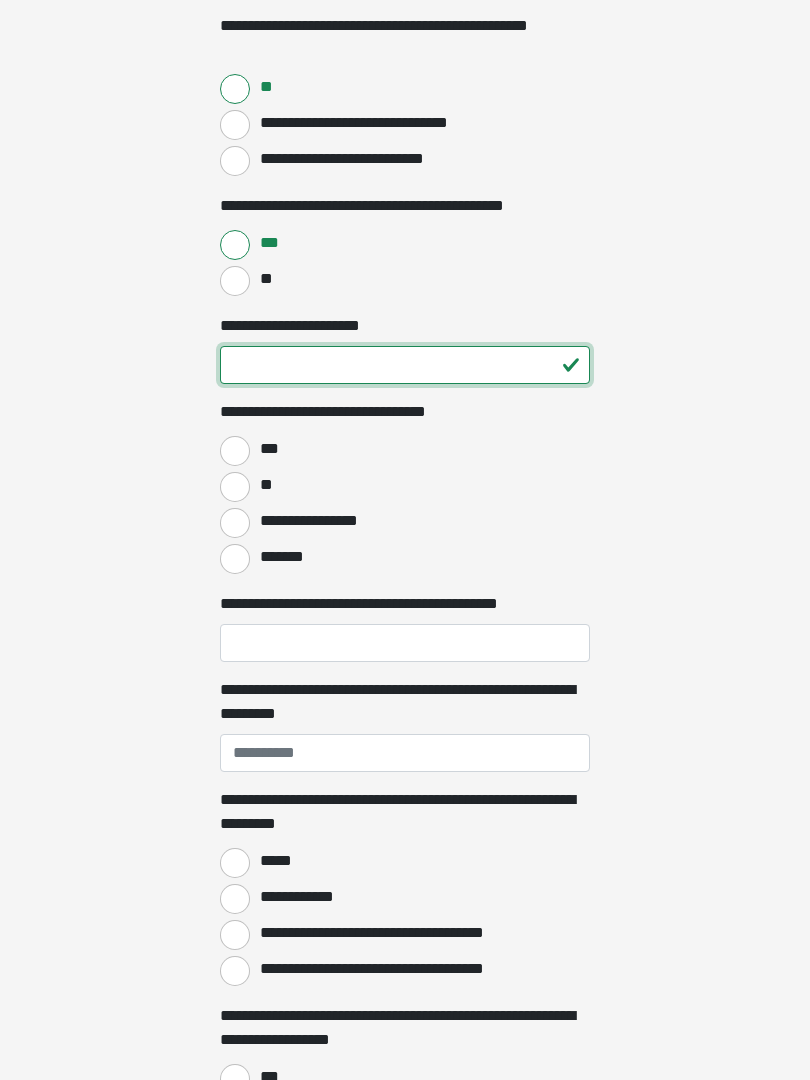 type on "**" 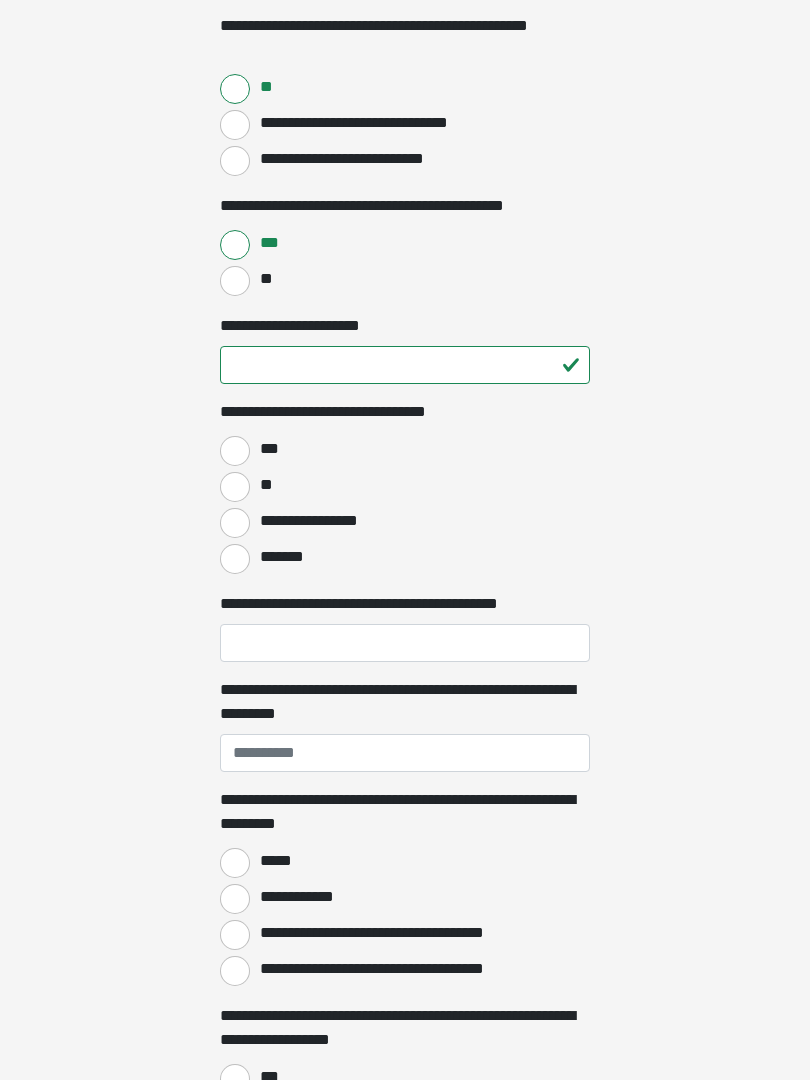 click on "***" at bounding box center (235, 451) 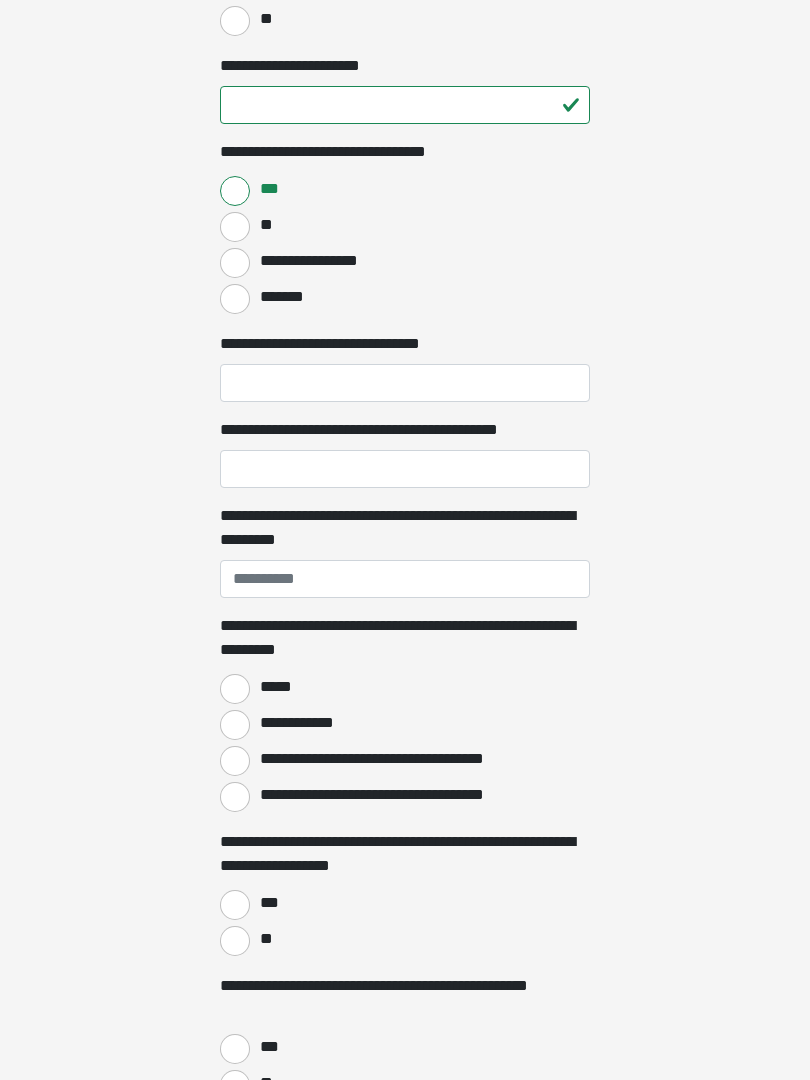 scroll, scrollTop: 1346, scrollLeft: 0, axis: vertical 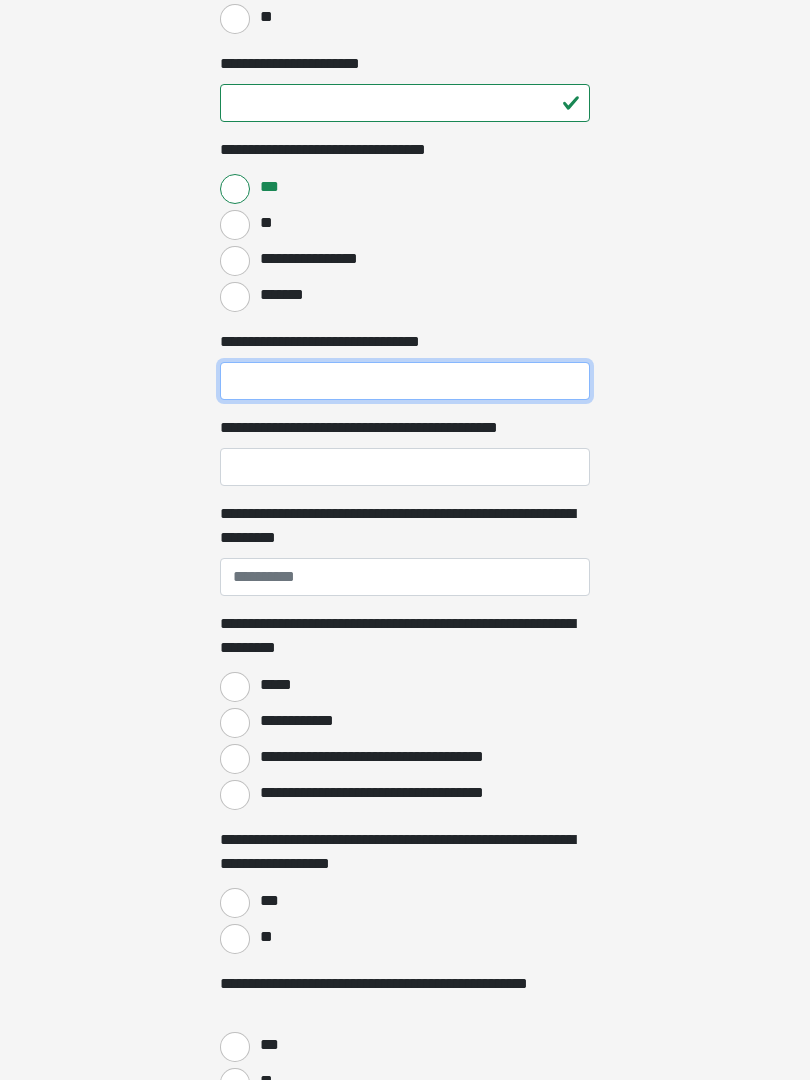 click on "**********" at bounding box center [405, 381] 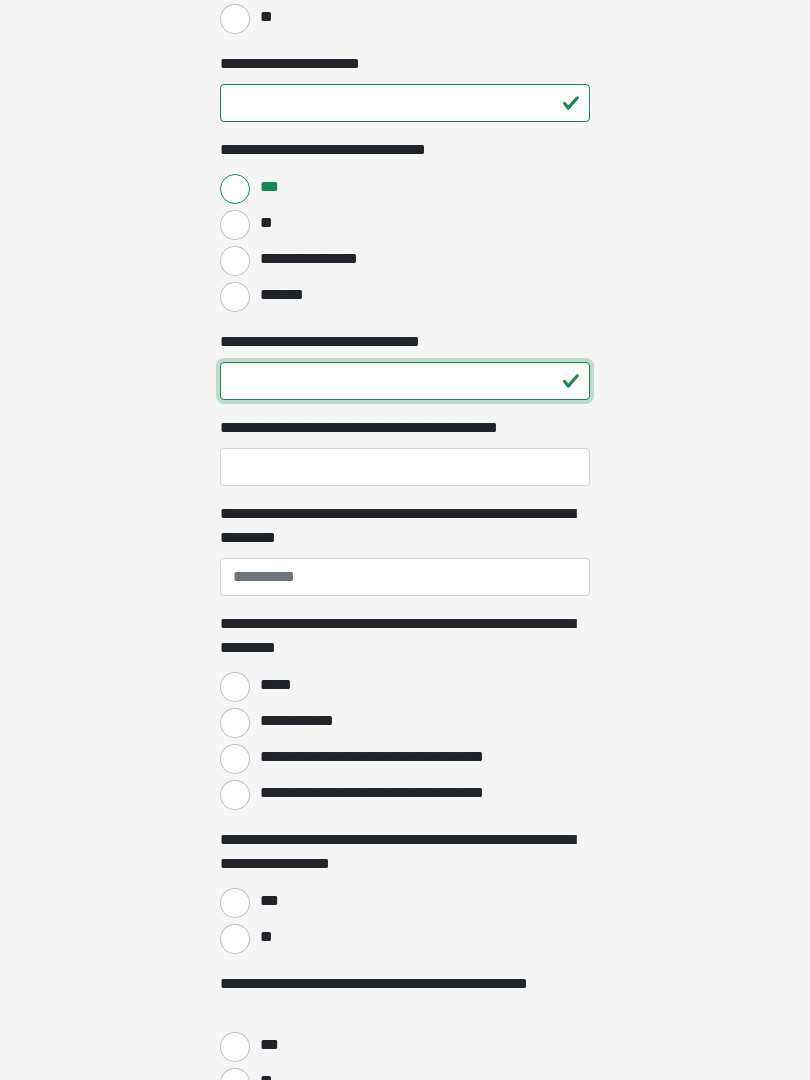 type on "**" 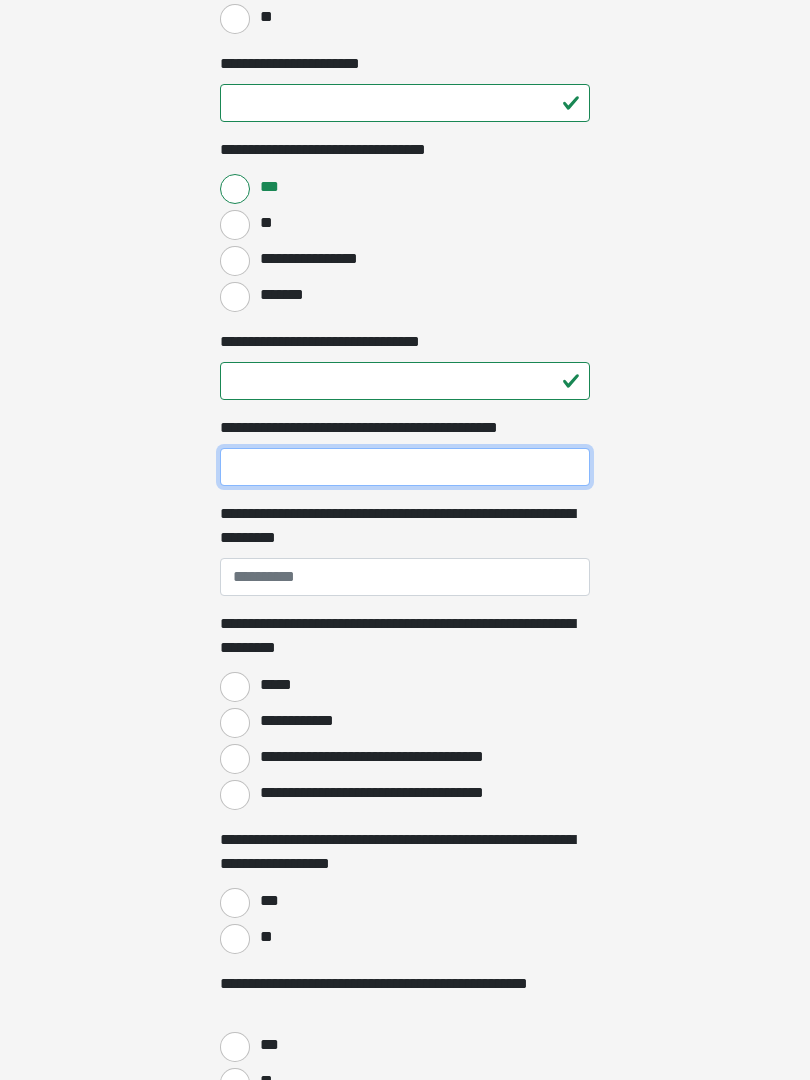 click on "**********" at bounding box center [405, 467] 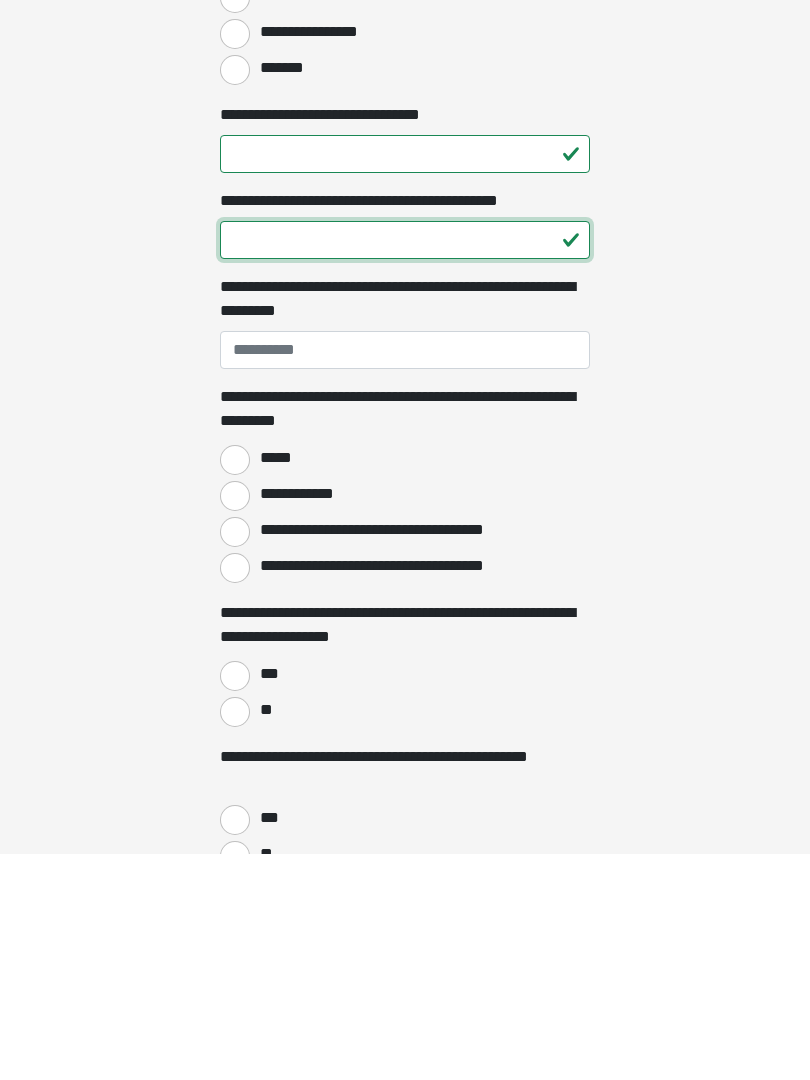type on "**" 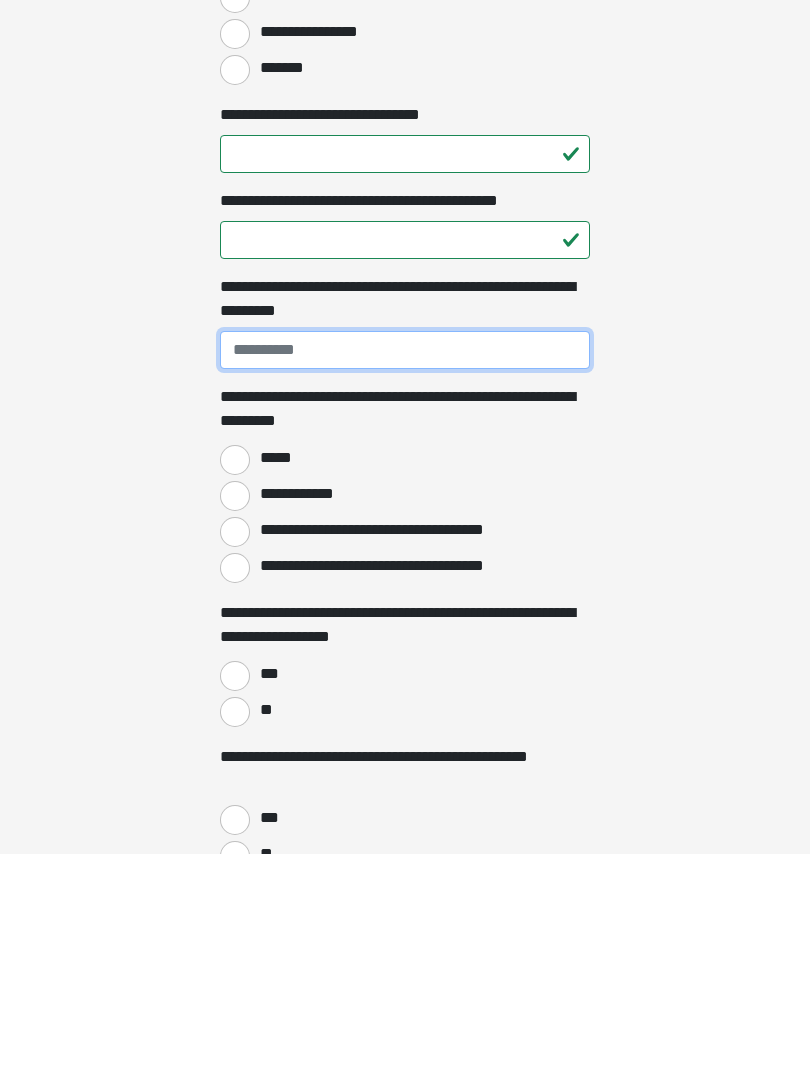 click on "**********" at bounding box center [405, 577] 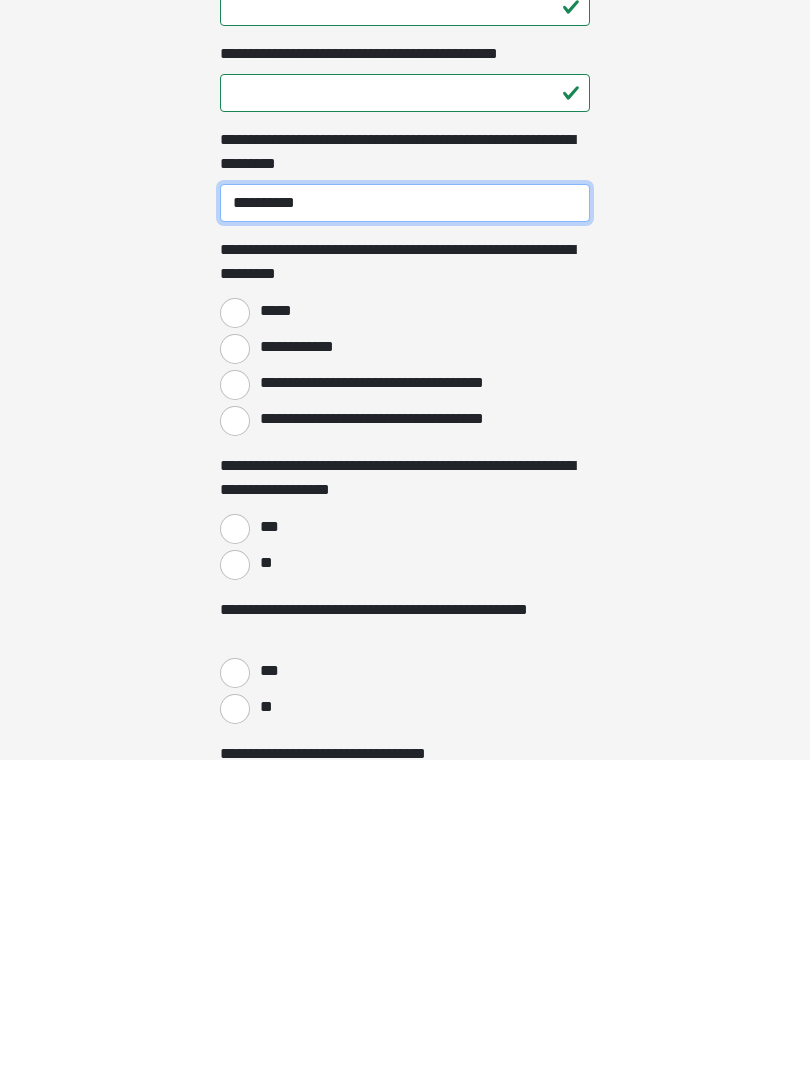 type on "**********" 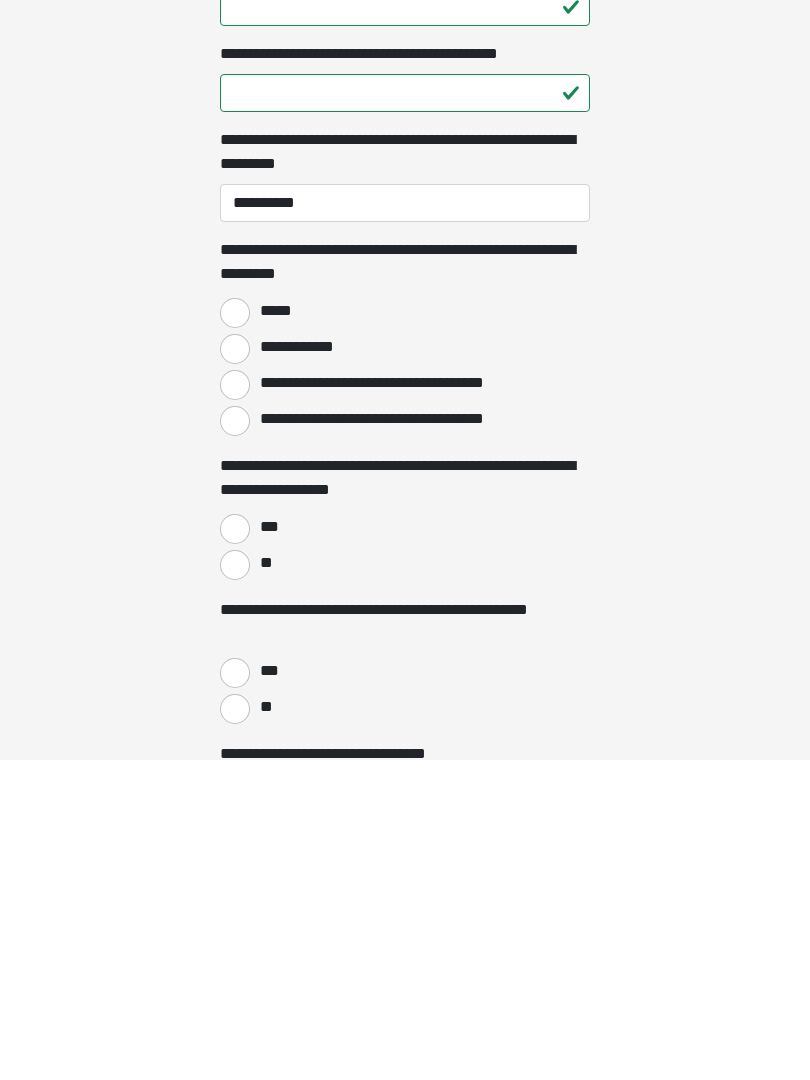 click on "*****" at bounding box center (235, 633) 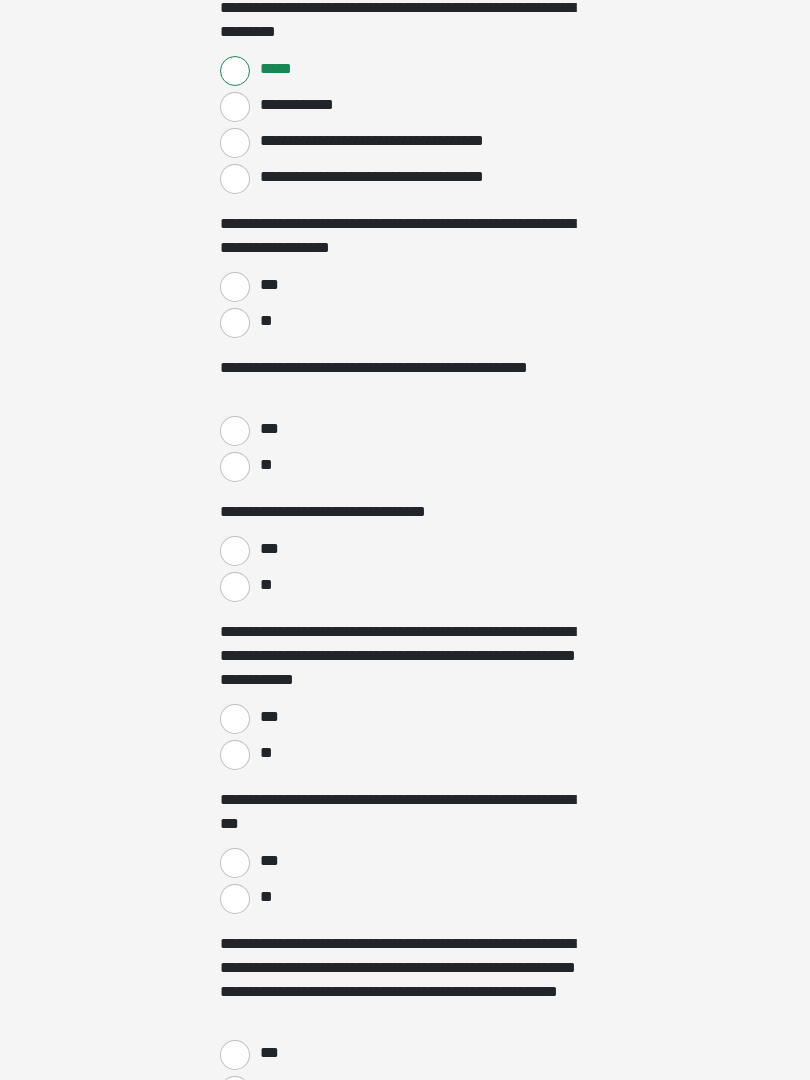 scroll, scrollTop: 1971, scrollLeft: 0, axis: vertical 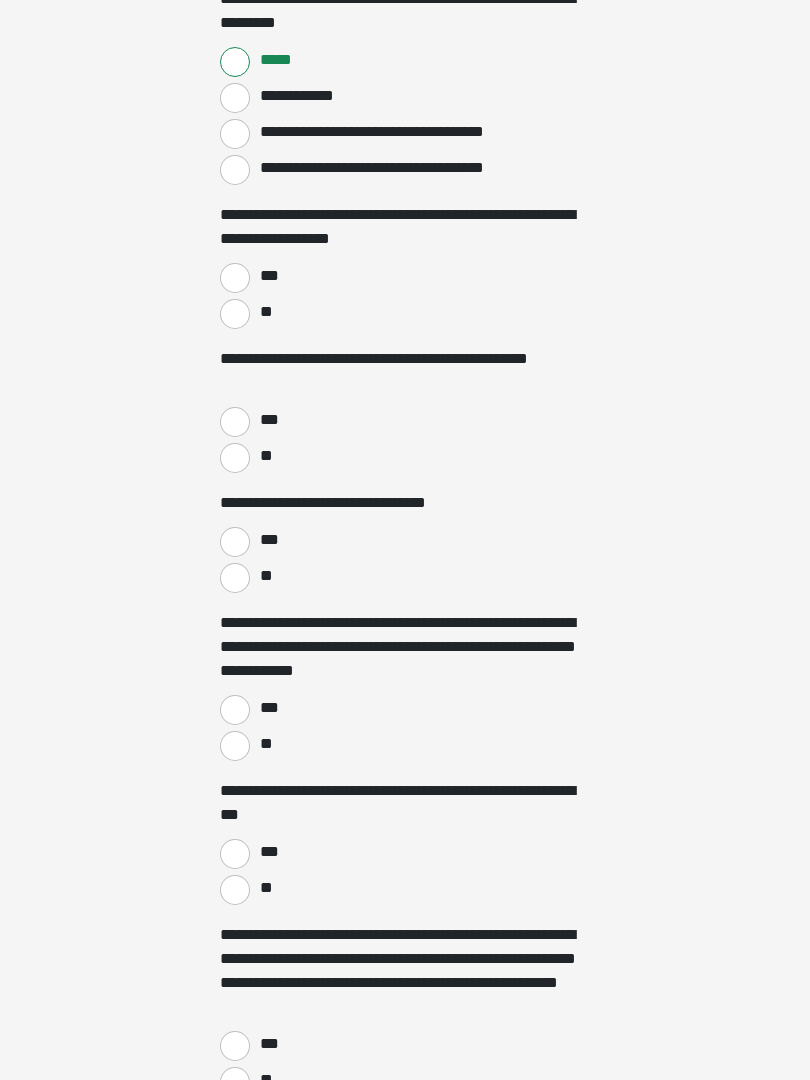 click on "**" at bounding box center (235, 314) 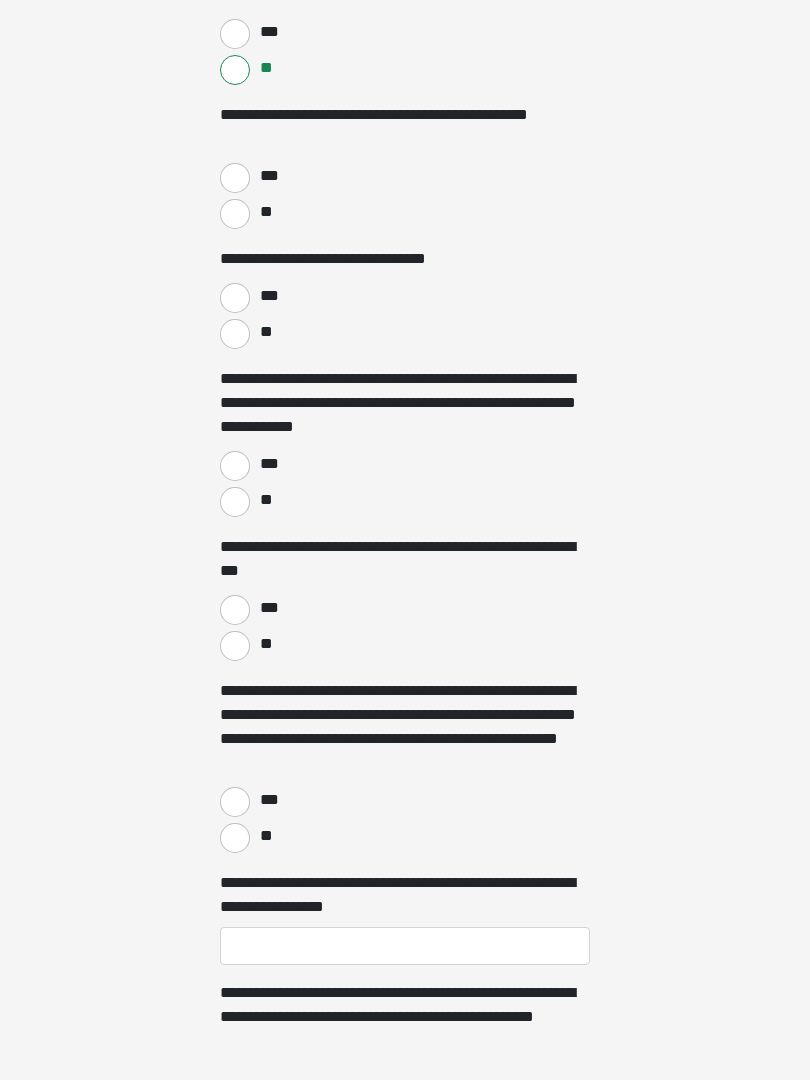 scroll, scrollTop: 2224, scrollLeft: 0, axis: vertical 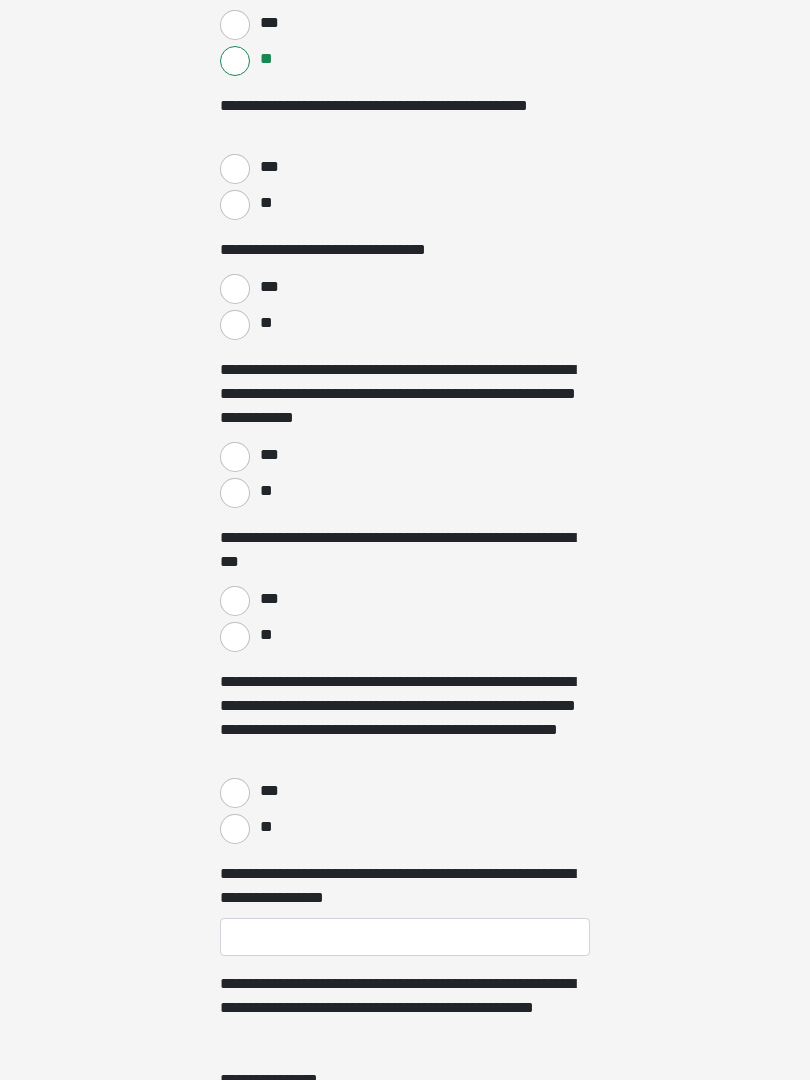 click on "**" at bounding box center [235, 205] 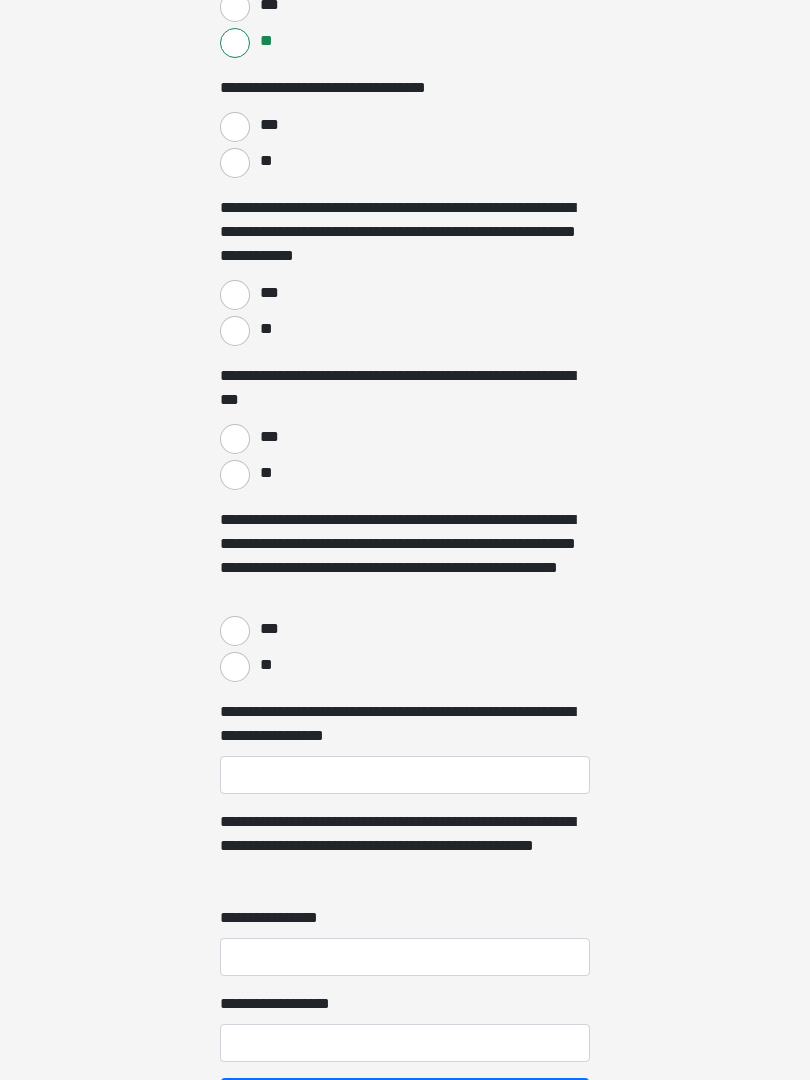 scroll, scrollTop: 2386, scrollLeft: 0, axis: vertical 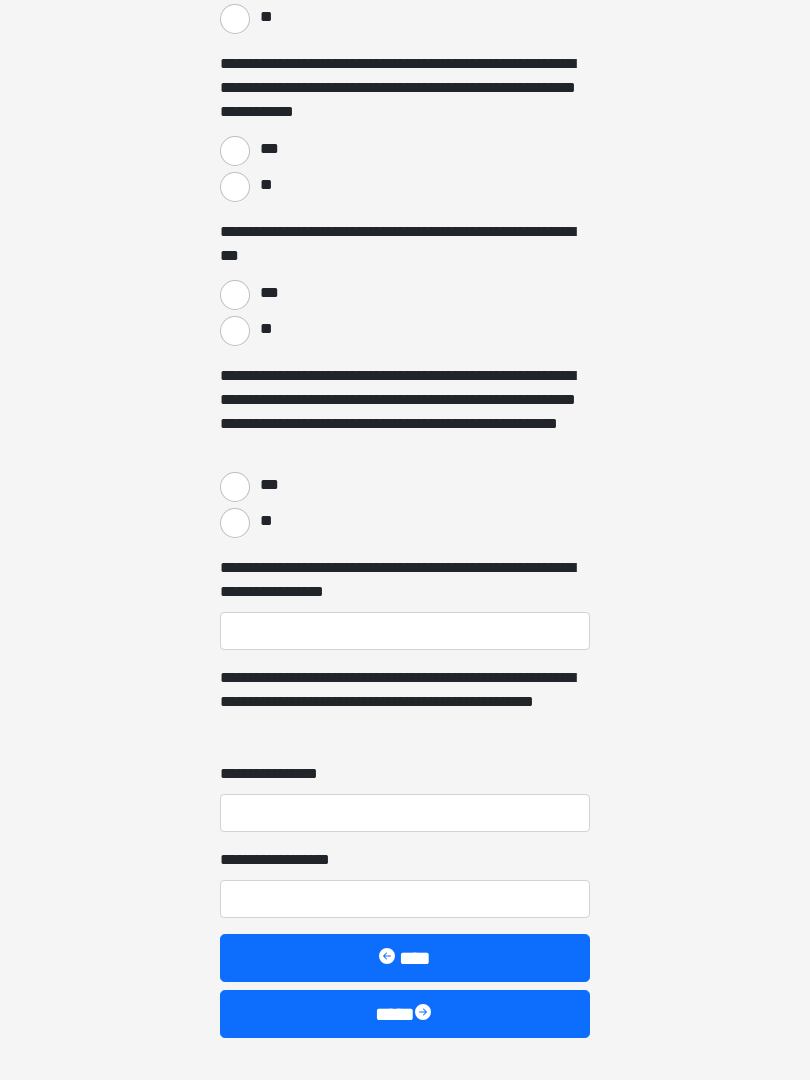 click on "**" at bounding box center (235, 187) 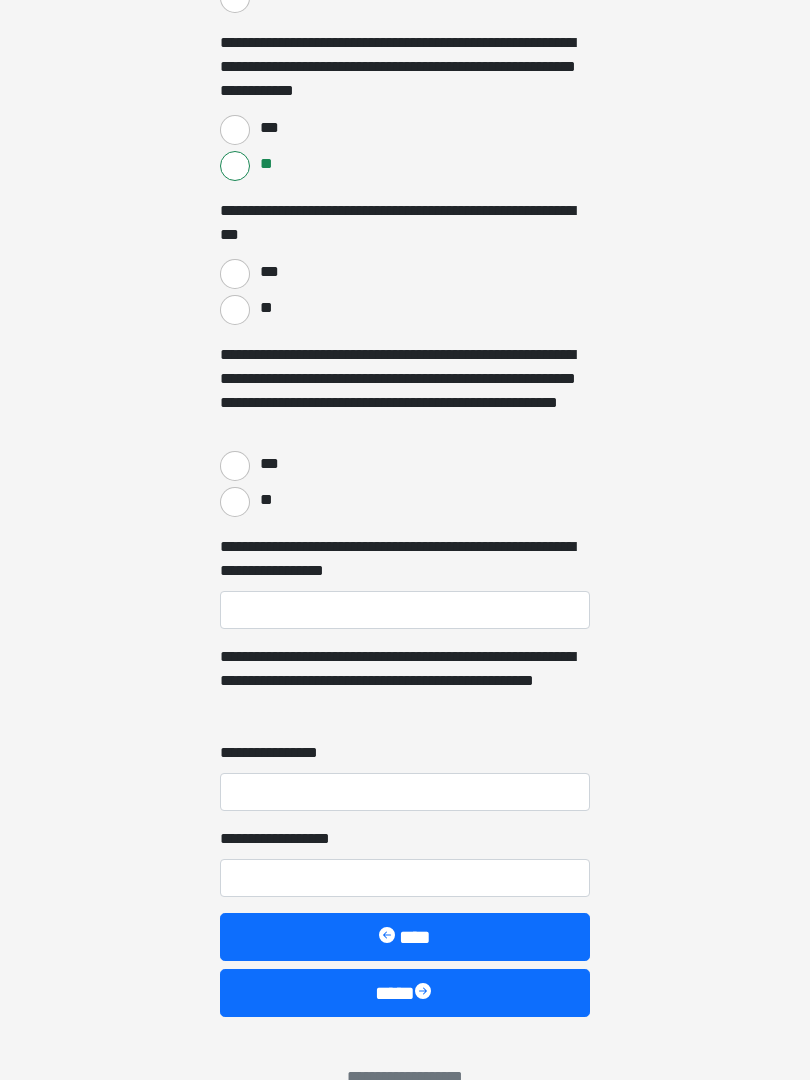 scroll, scrollTop: 2591, scrollLeft: 0, axis: vertical 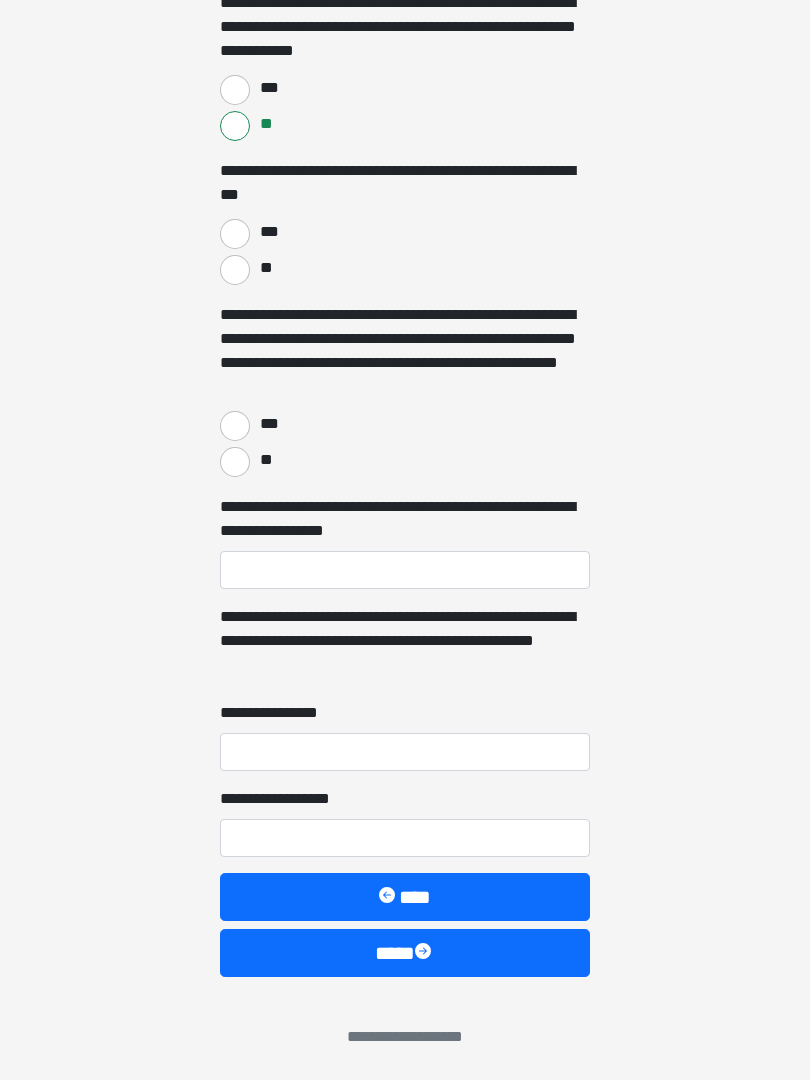 click on "**" at bounding box center (235, 270) 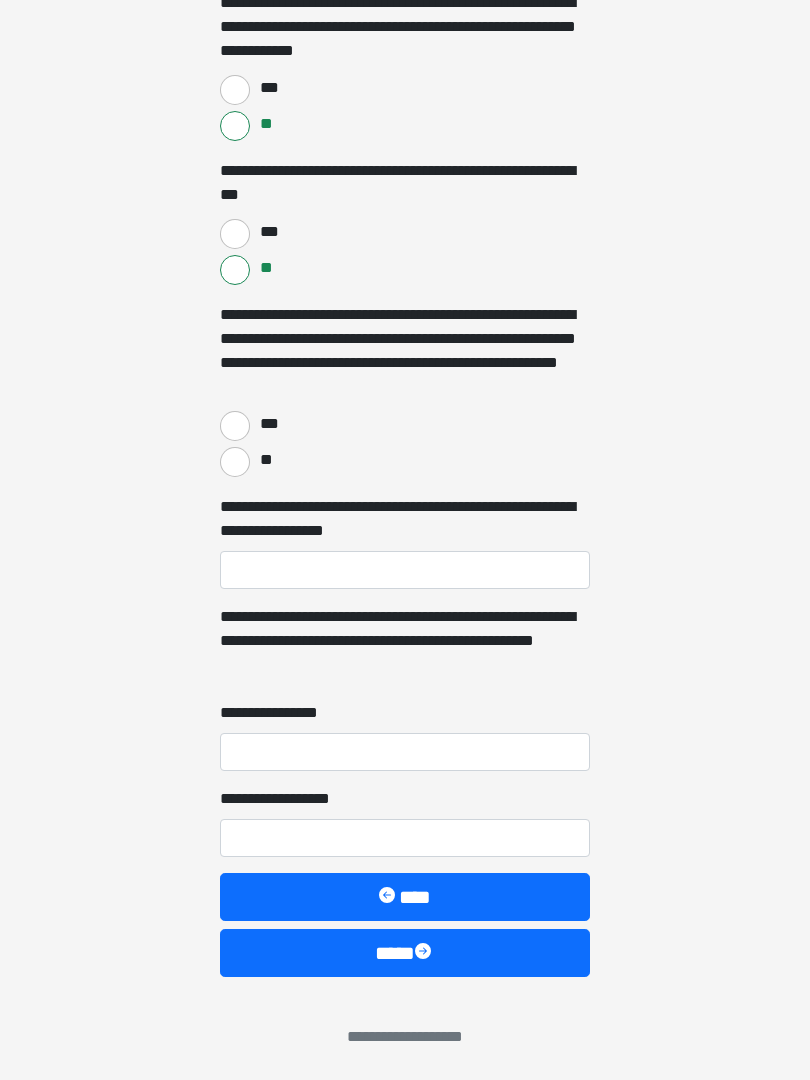 click on "**" at bounding box center (235, 462) 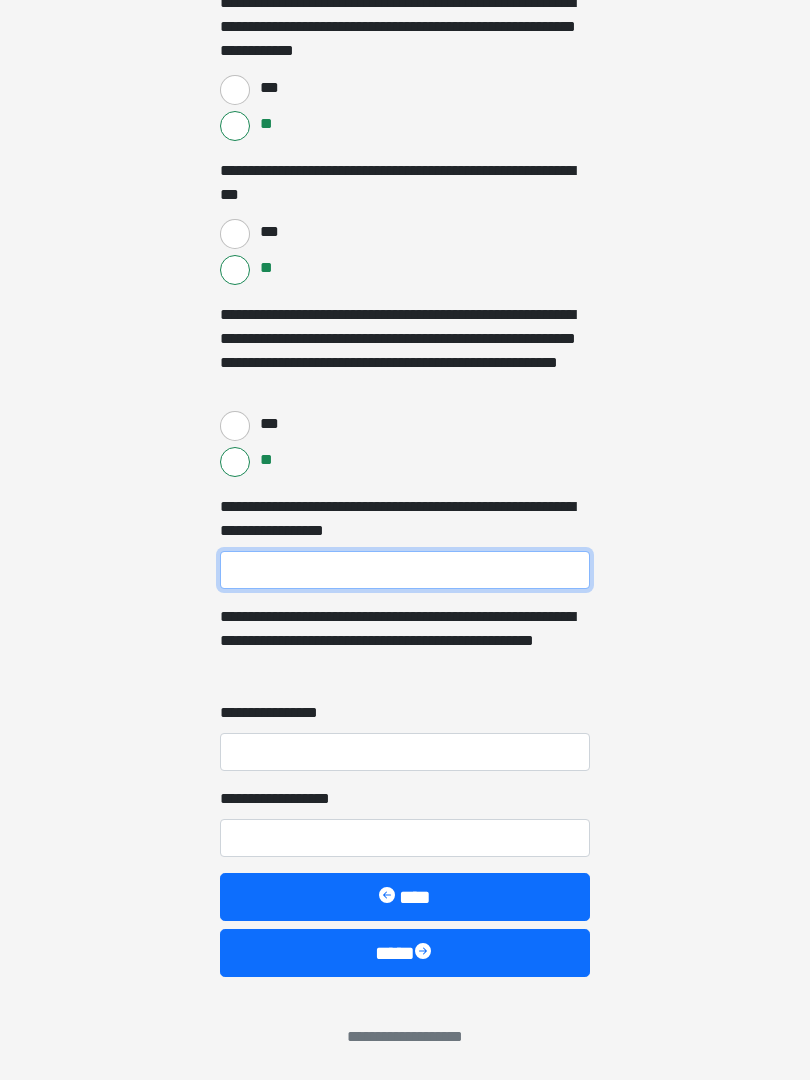 click on "**********" at bounding box center [405, 570] 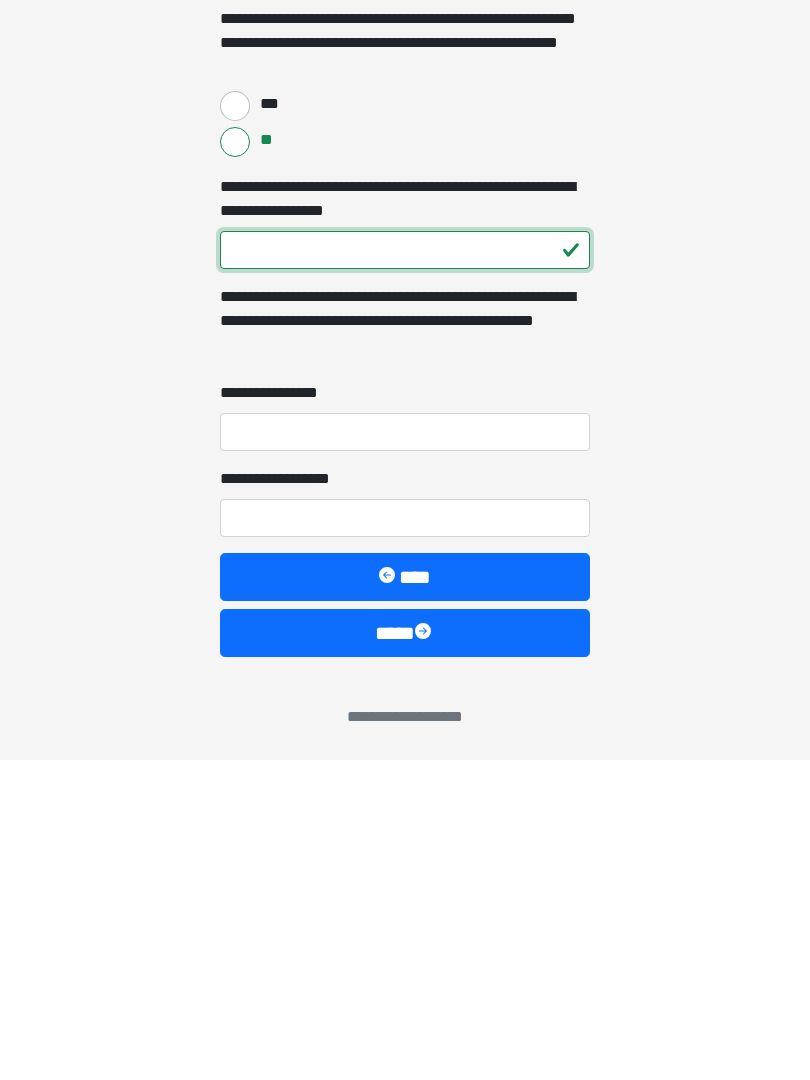 type on "***" 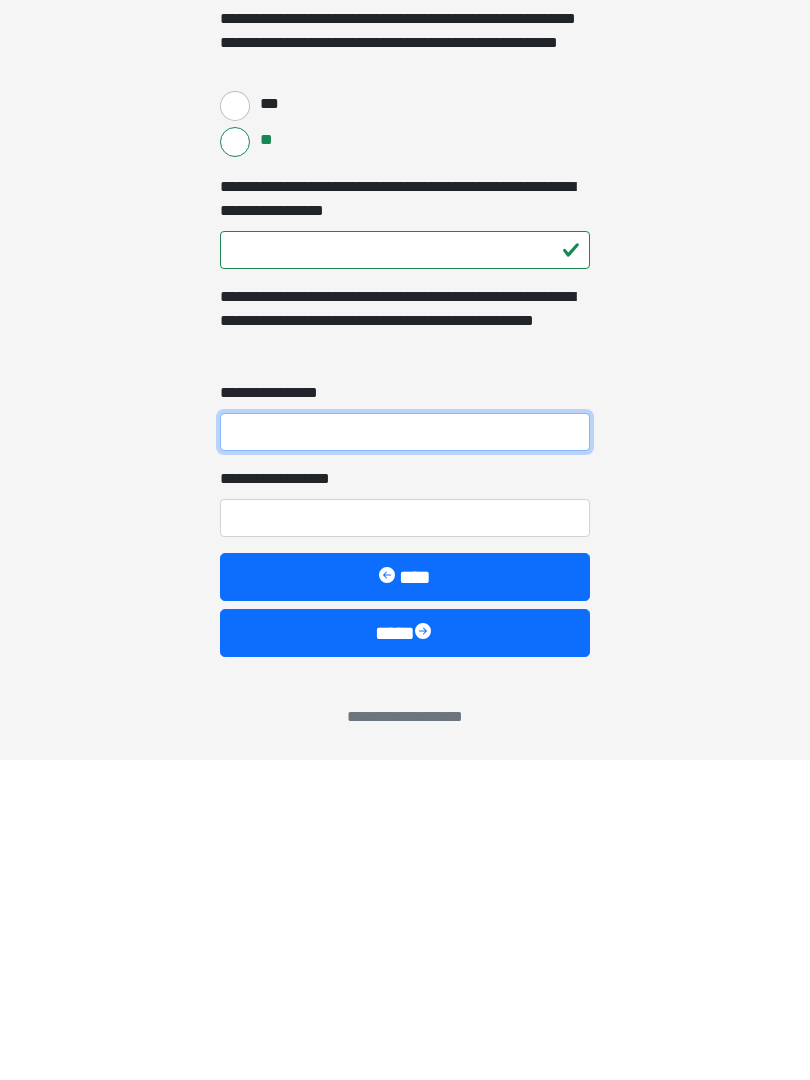 click on "**********" at bounding box center (405, 752) 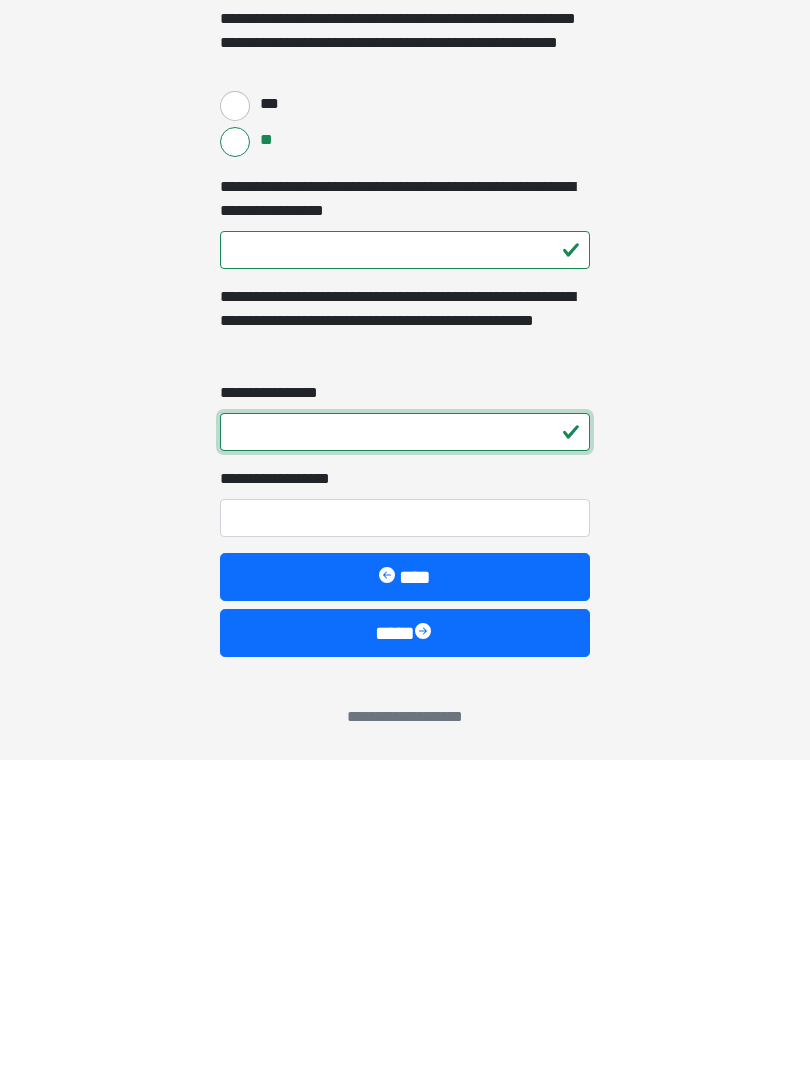 type on "*" 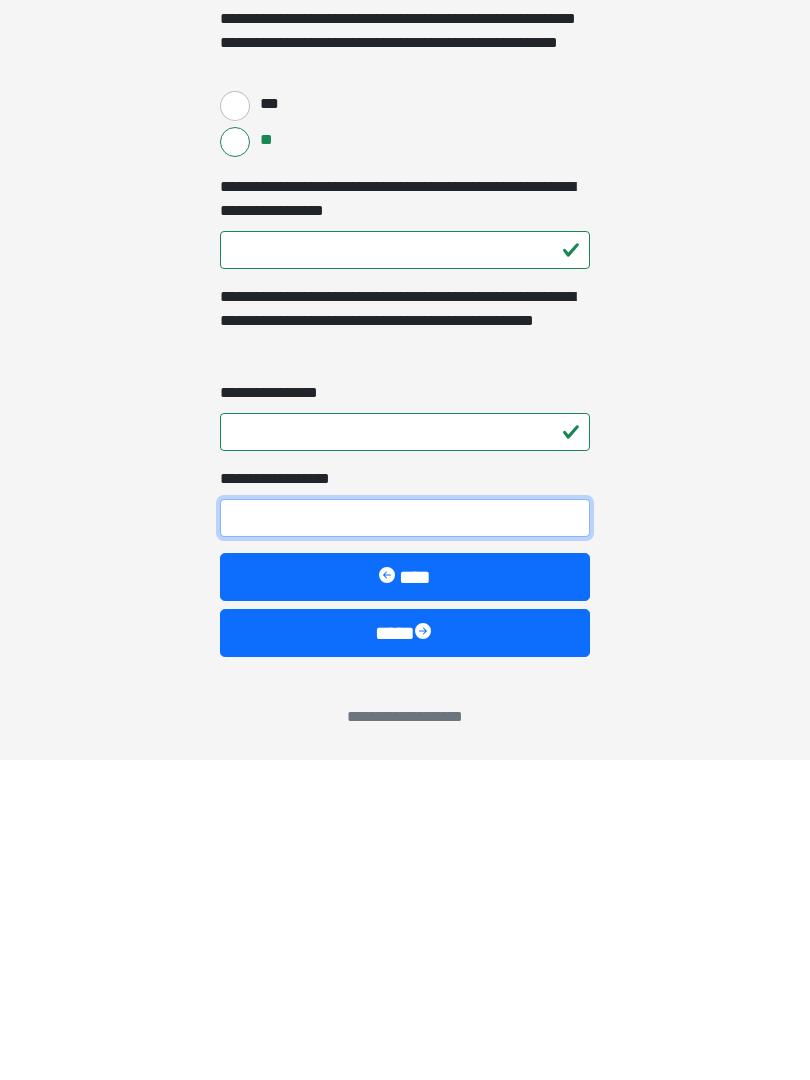 click on "**********" at bounding box center [405, 838] 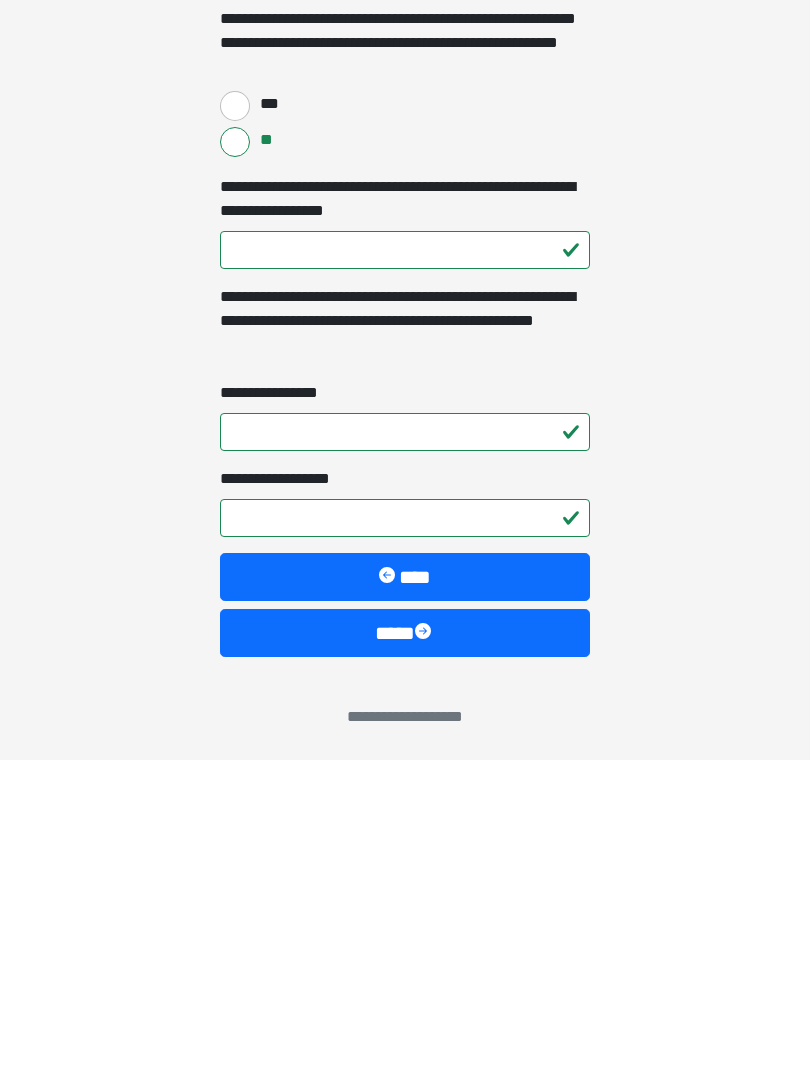 click on "****" at bounding box center (405, 953) 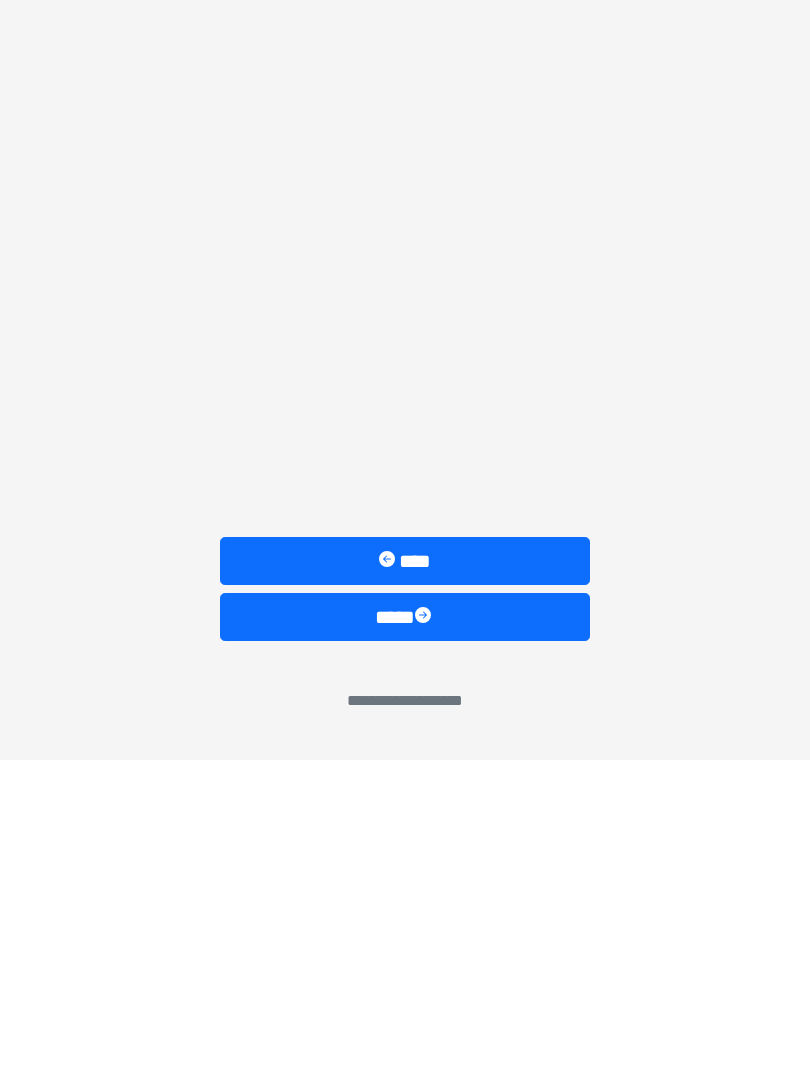 scroll, scrollTop: 0, scrollLeft: 0, axis: both 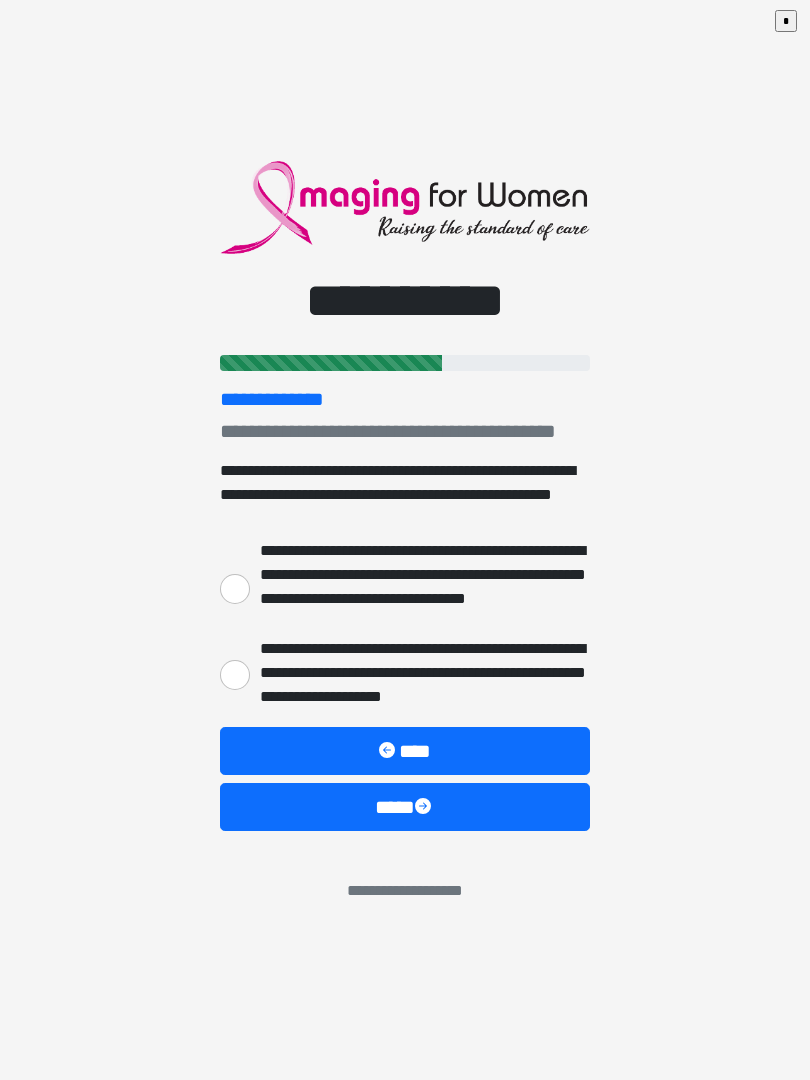 click on "**********" at bounding box center (235, 589) 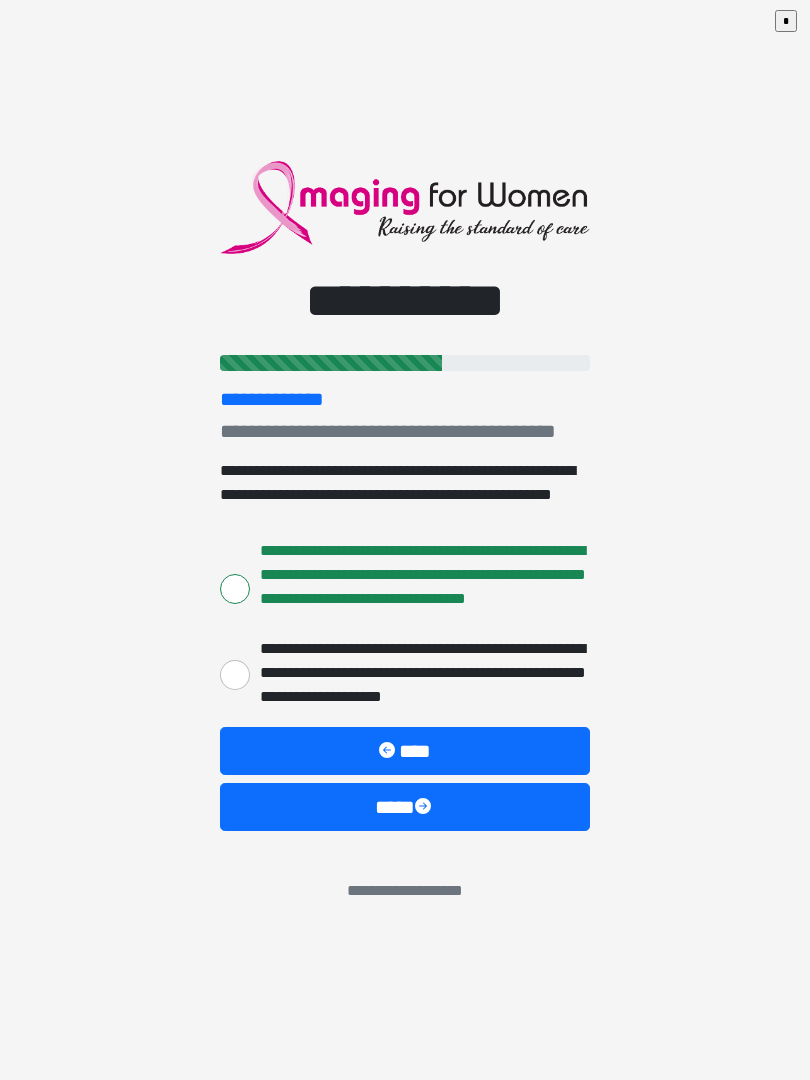click on "****" at bounding box center (405, 807) 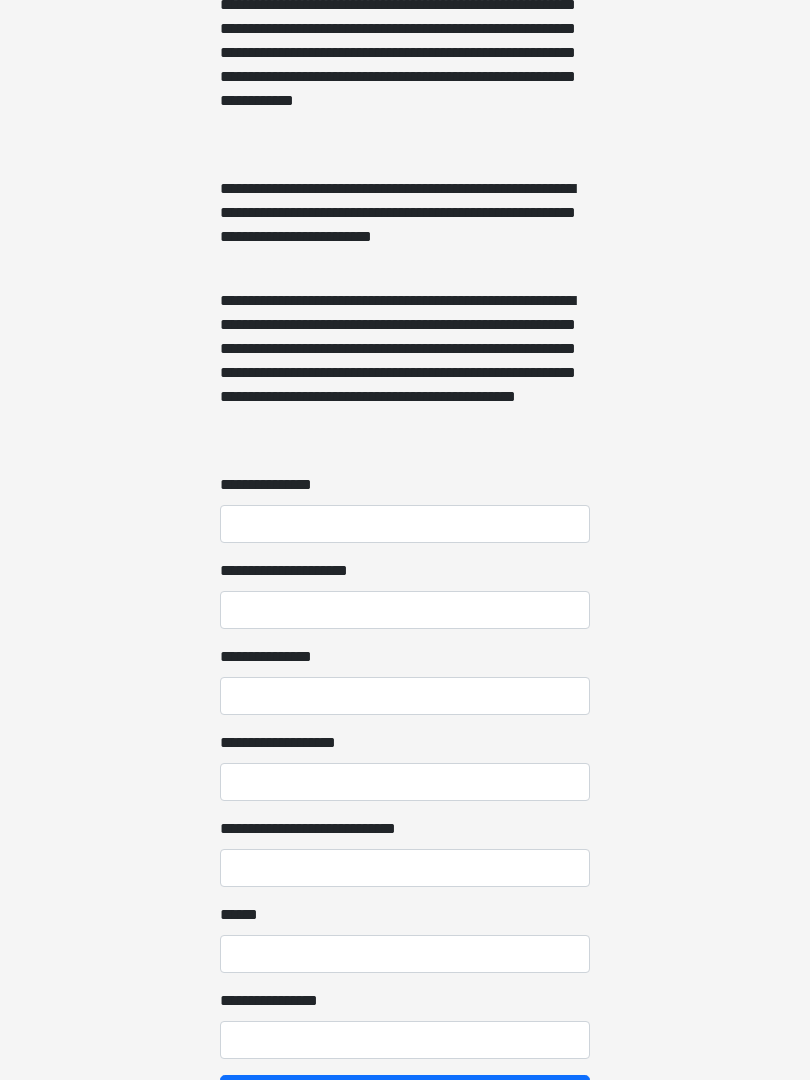 scroll, scrollTop: 1264, scrollLeft: 0, axis: vertical 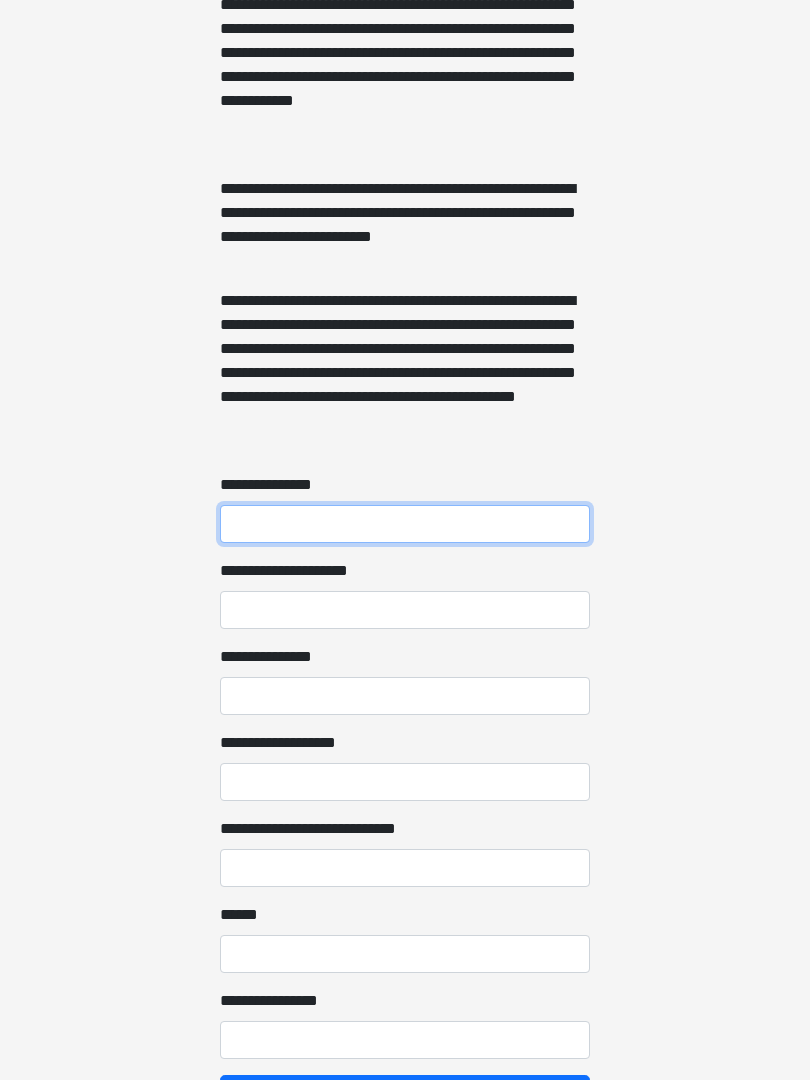 click on "**********" at bounding box center [405, 525] 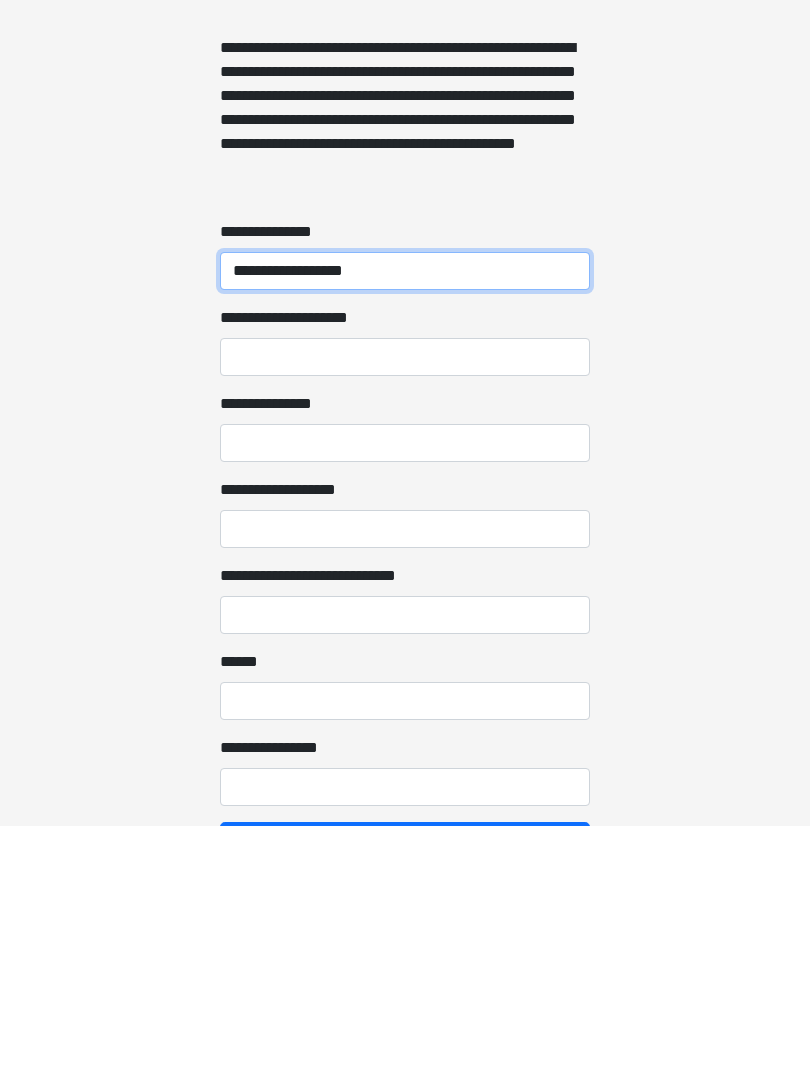 type on "**********" 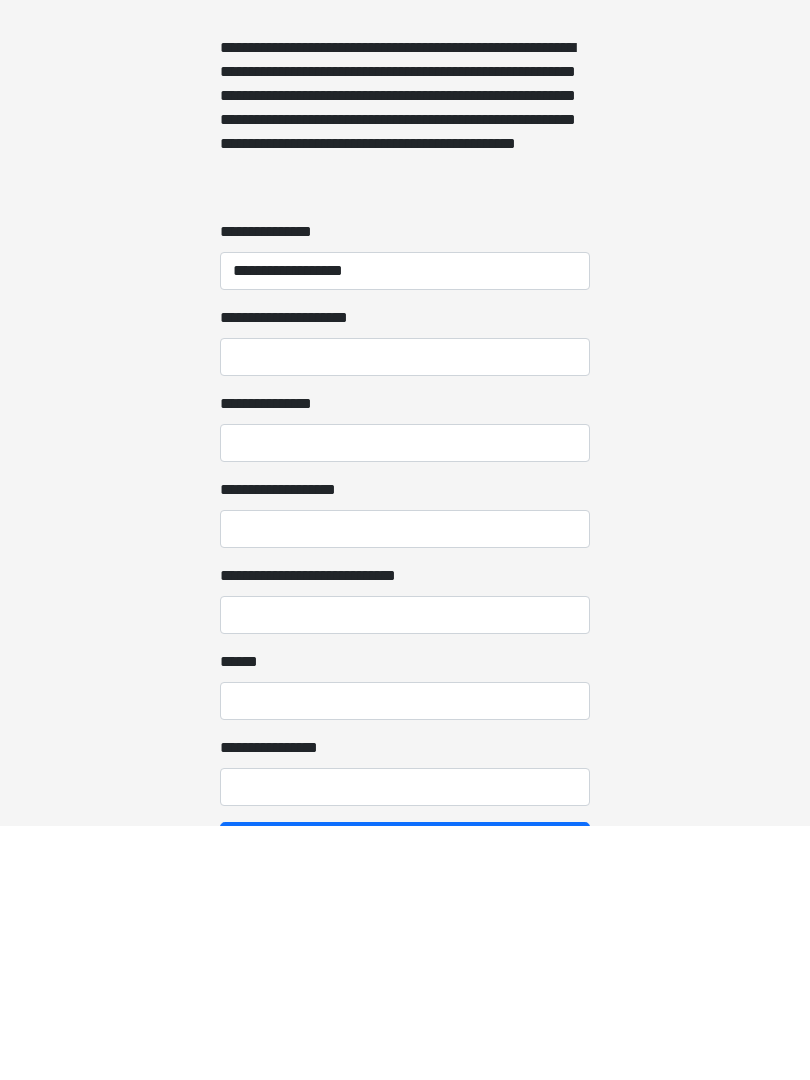 click on "**********" at bounding box center [405, 697] 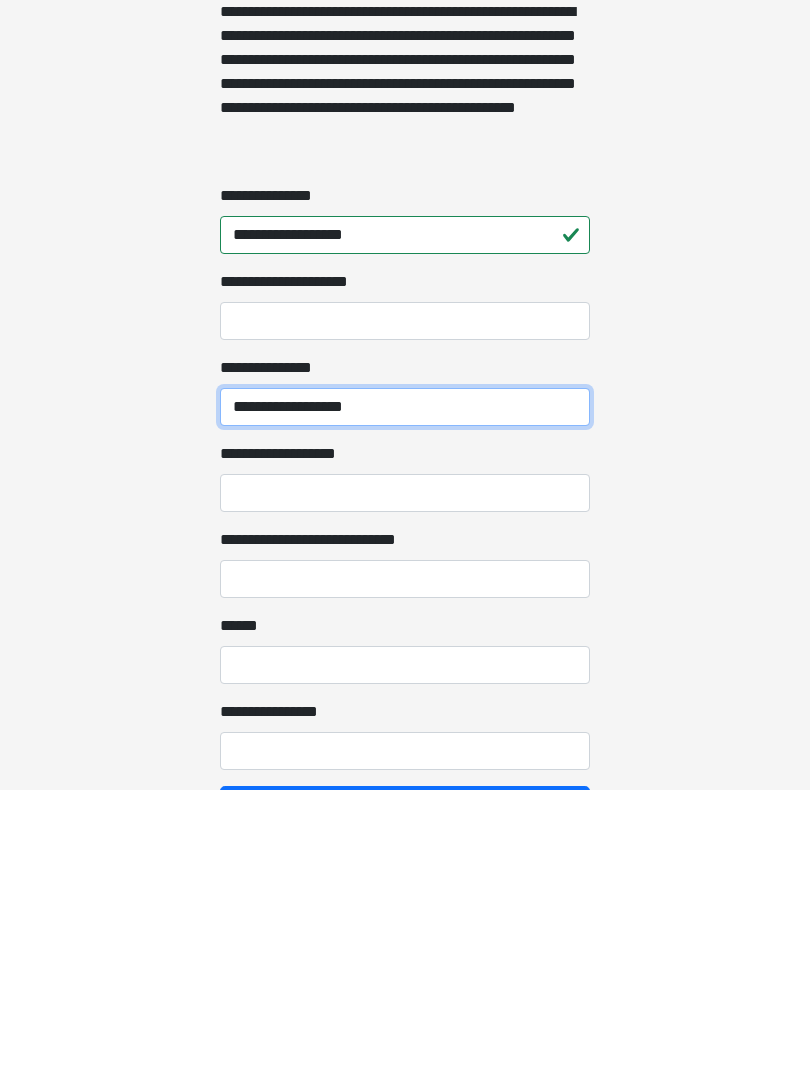 scroll, scrollTop: 1273, scrollLeft: 0, axis: vertical 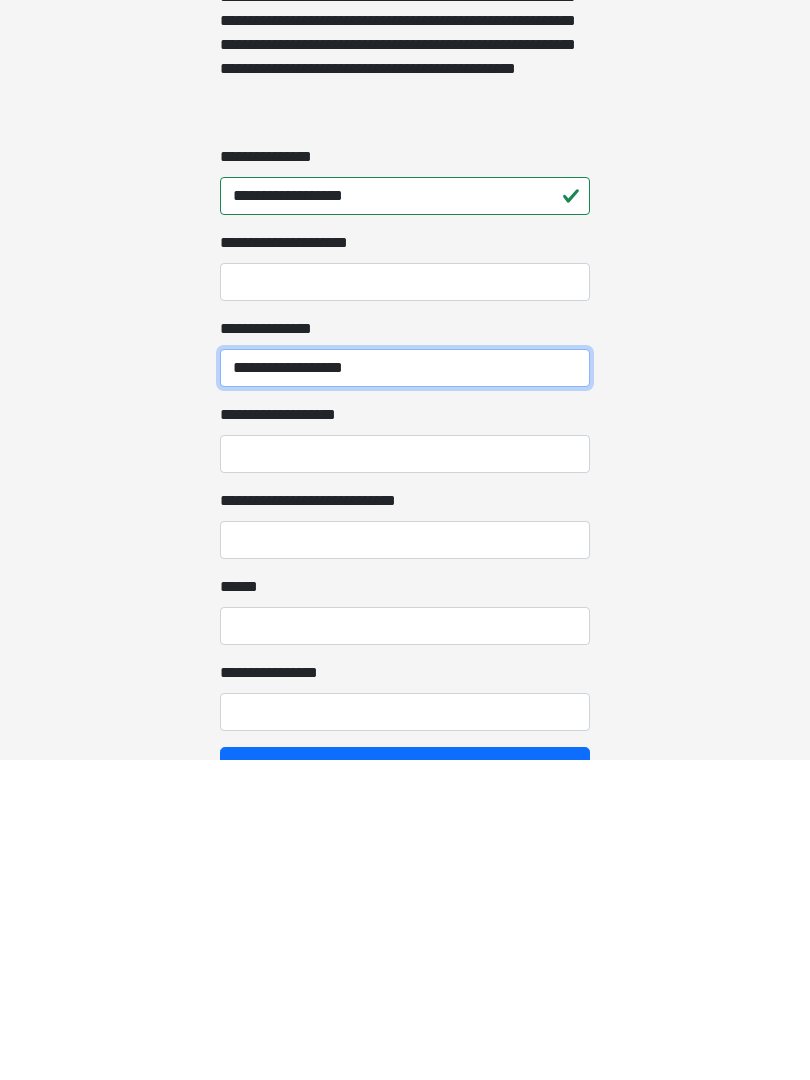 type on "**********" 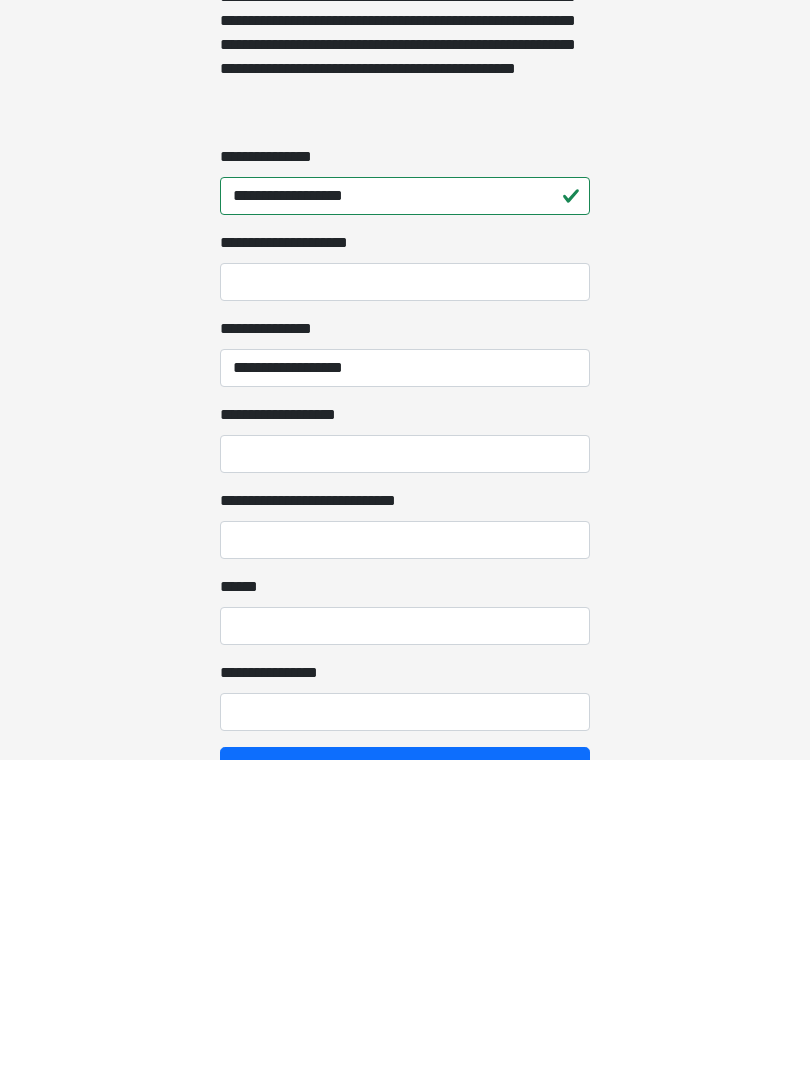 click on "**********" at bounding box center [405, 774] 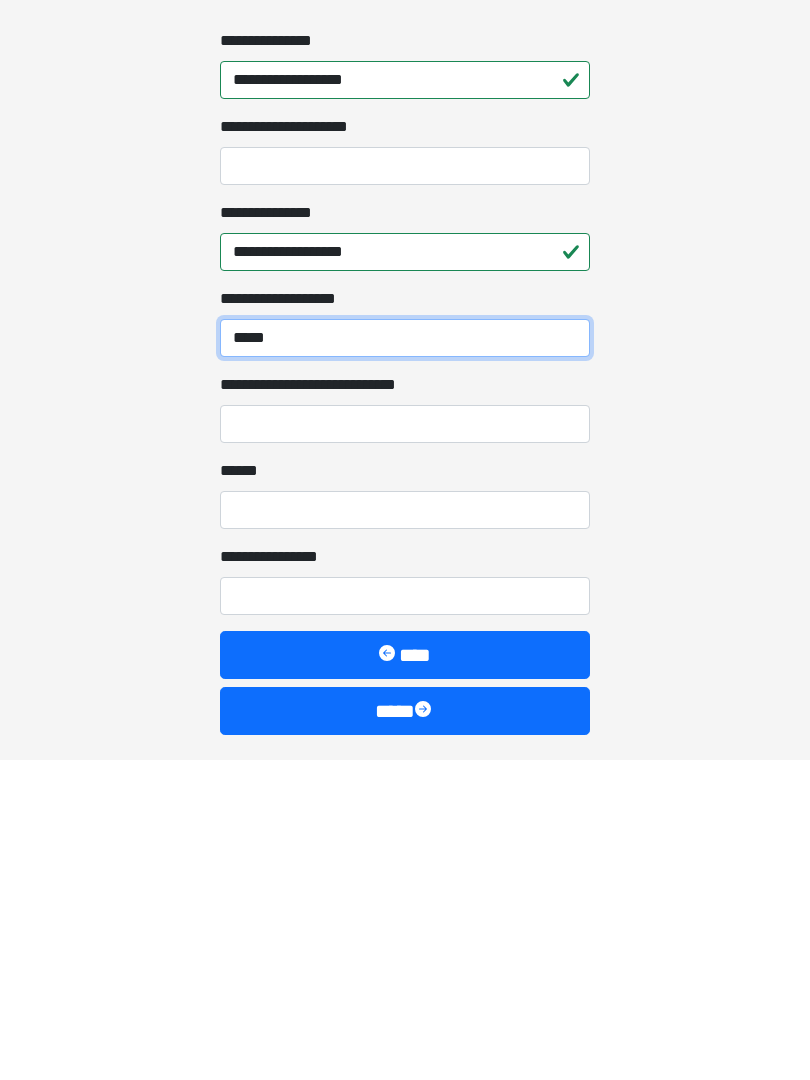 scroll, scrollTop: 1392, scrollLeft: 0, axis: vertical 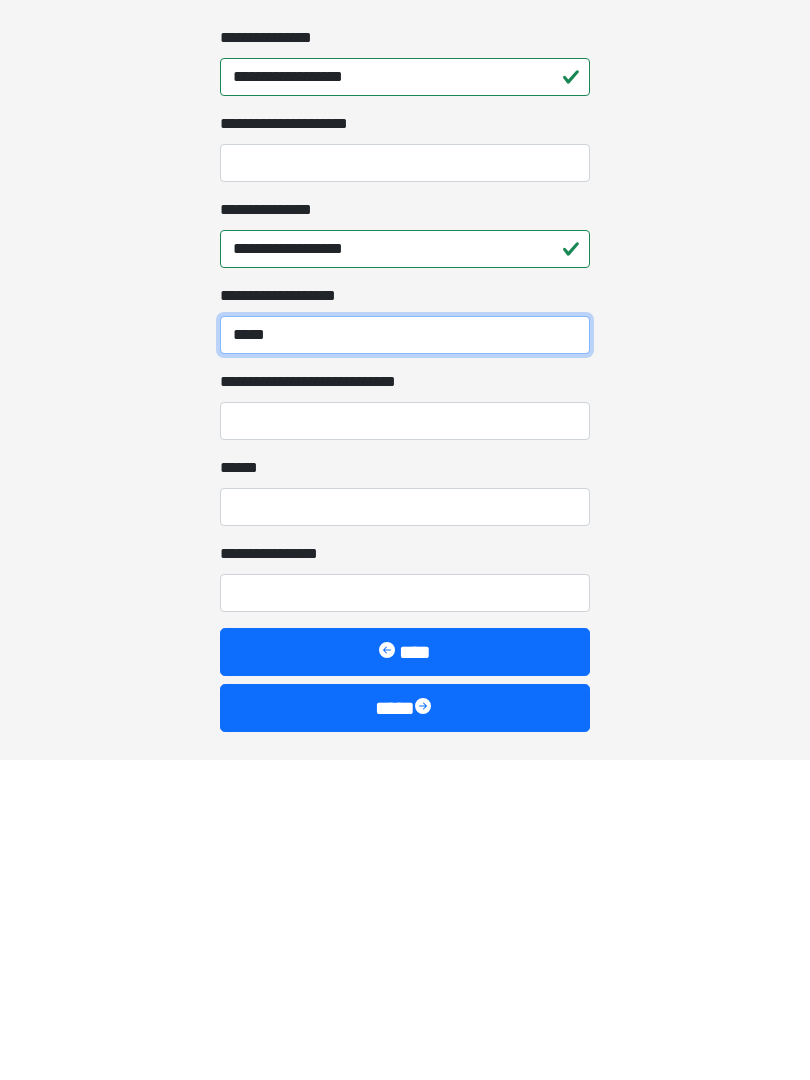 type on "*****" 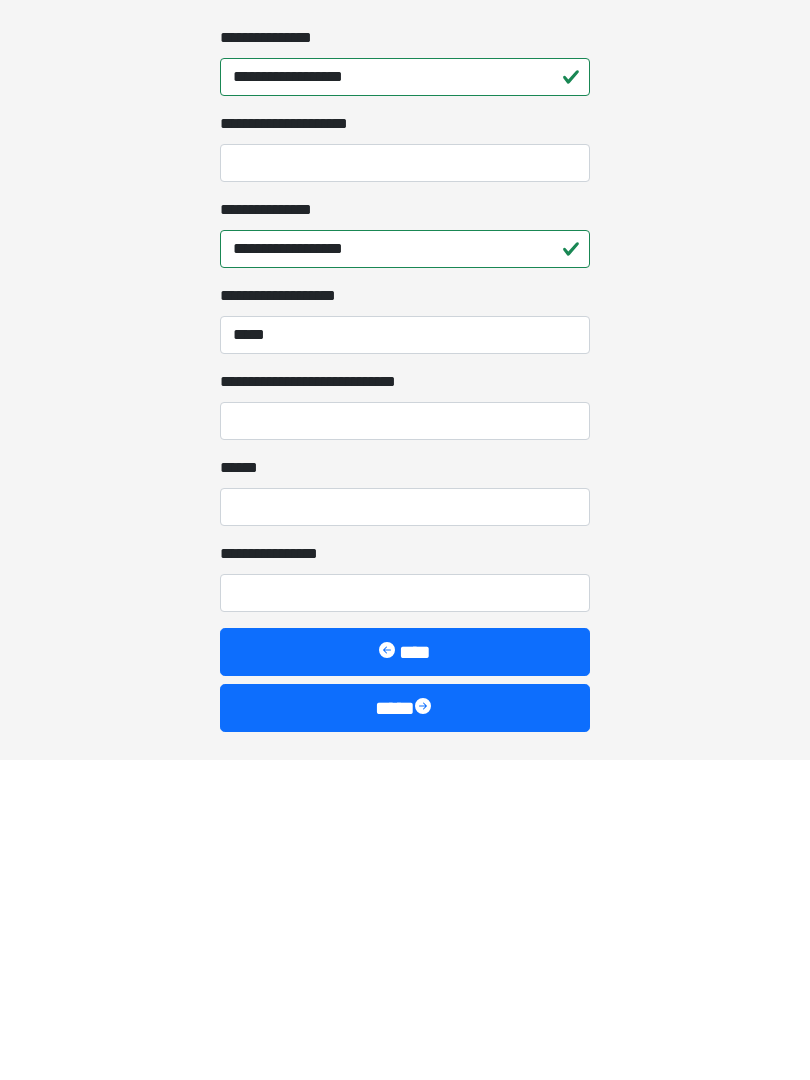 click on "**********" at bounding box center [405, 741] 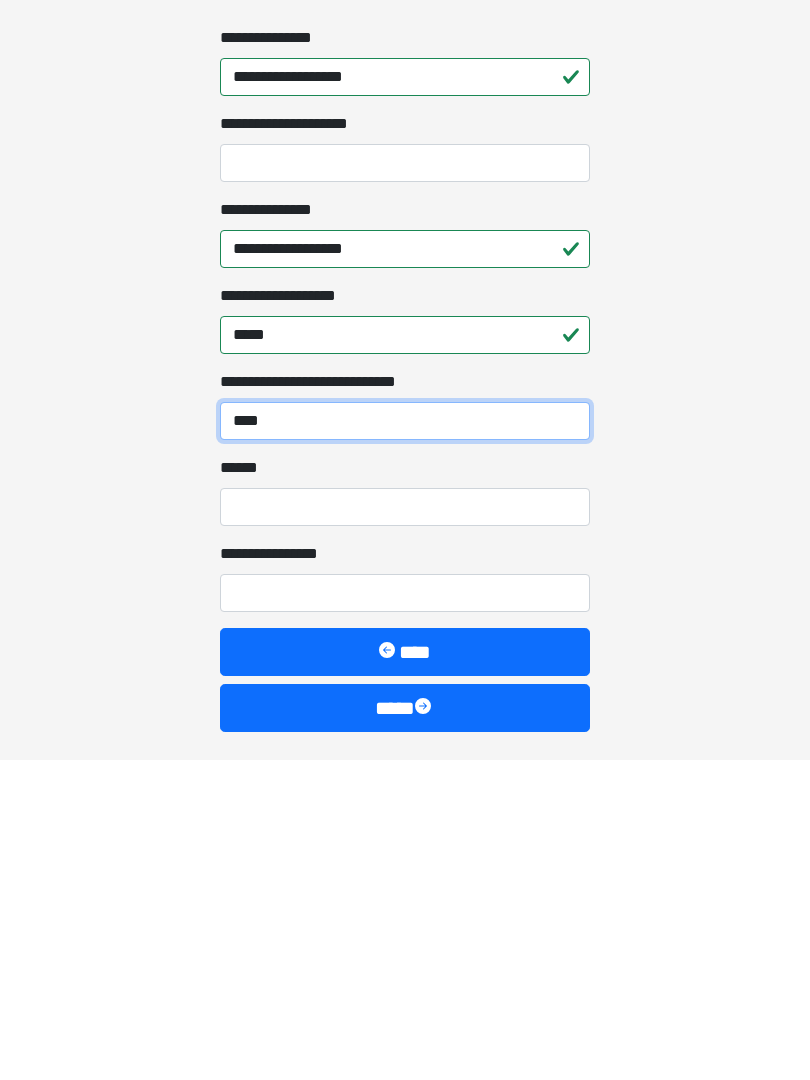 type on "****" 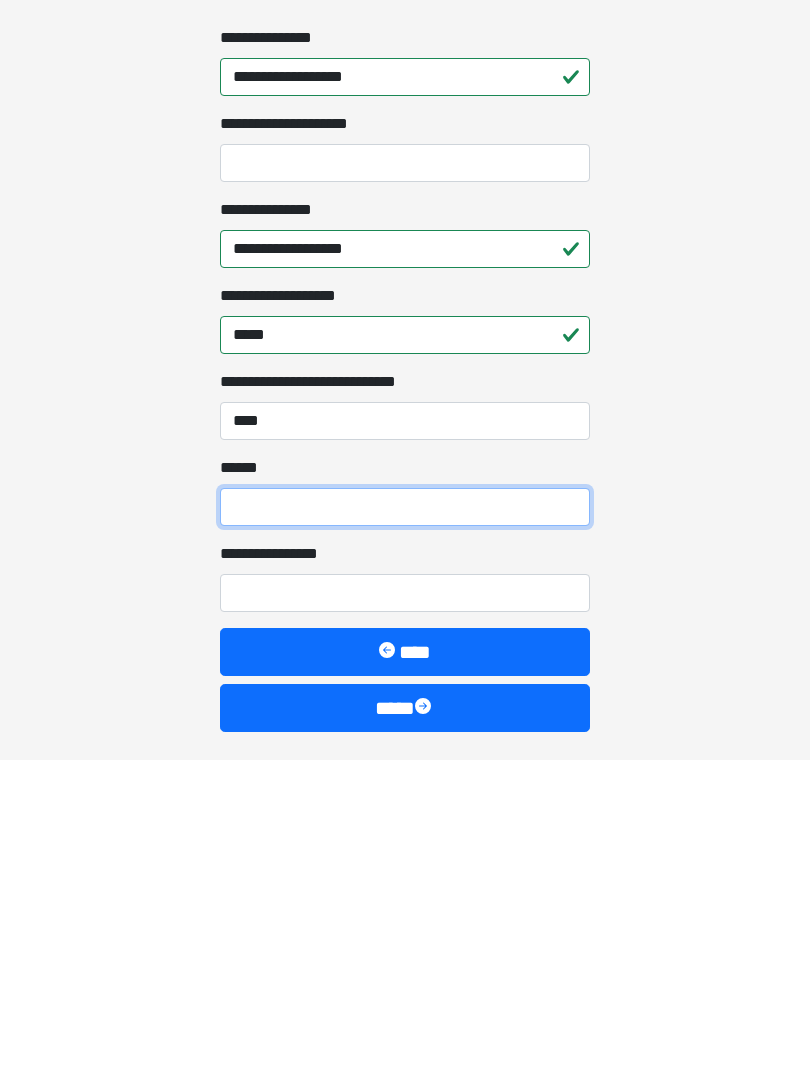click on "**** *" at bounding box center [405, 827] 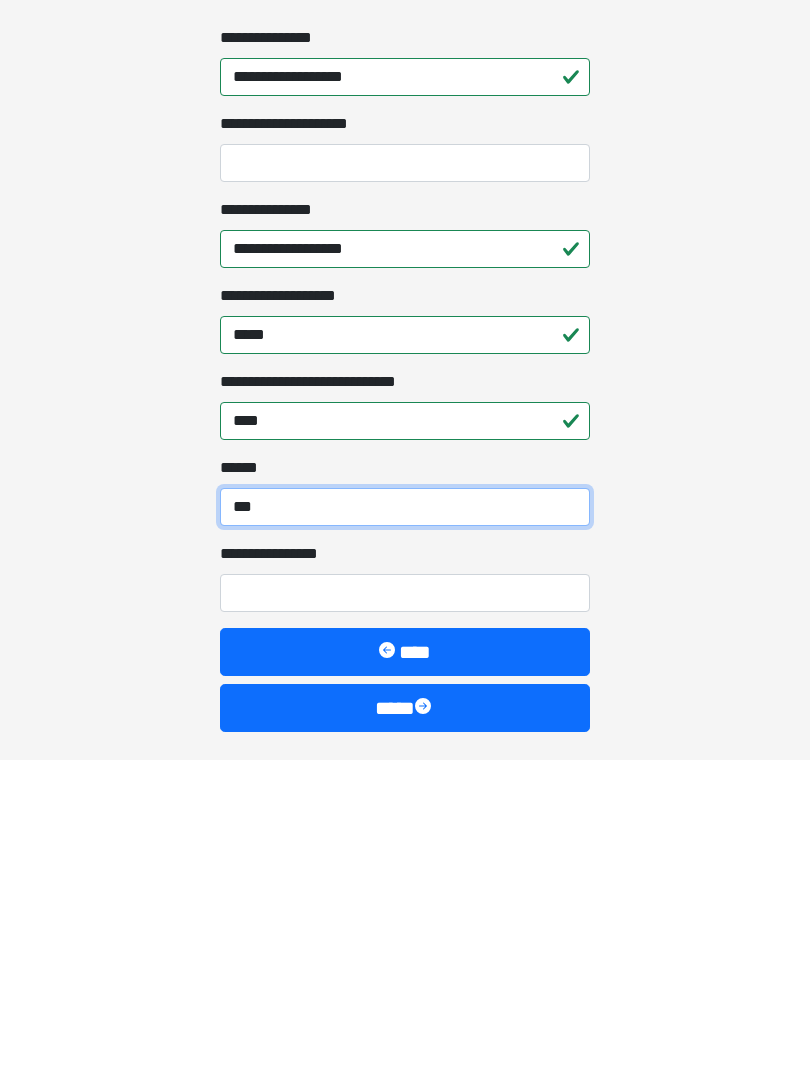 type on "***" 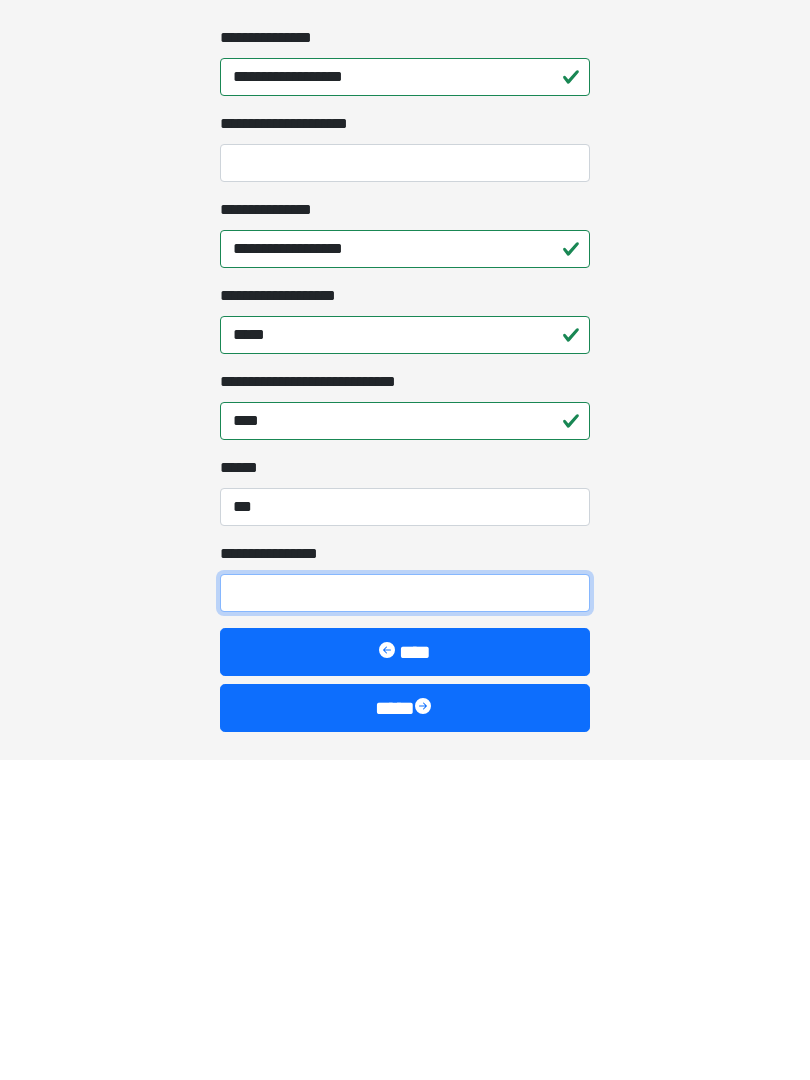 click on "**********" at bounding box center (405, 913) 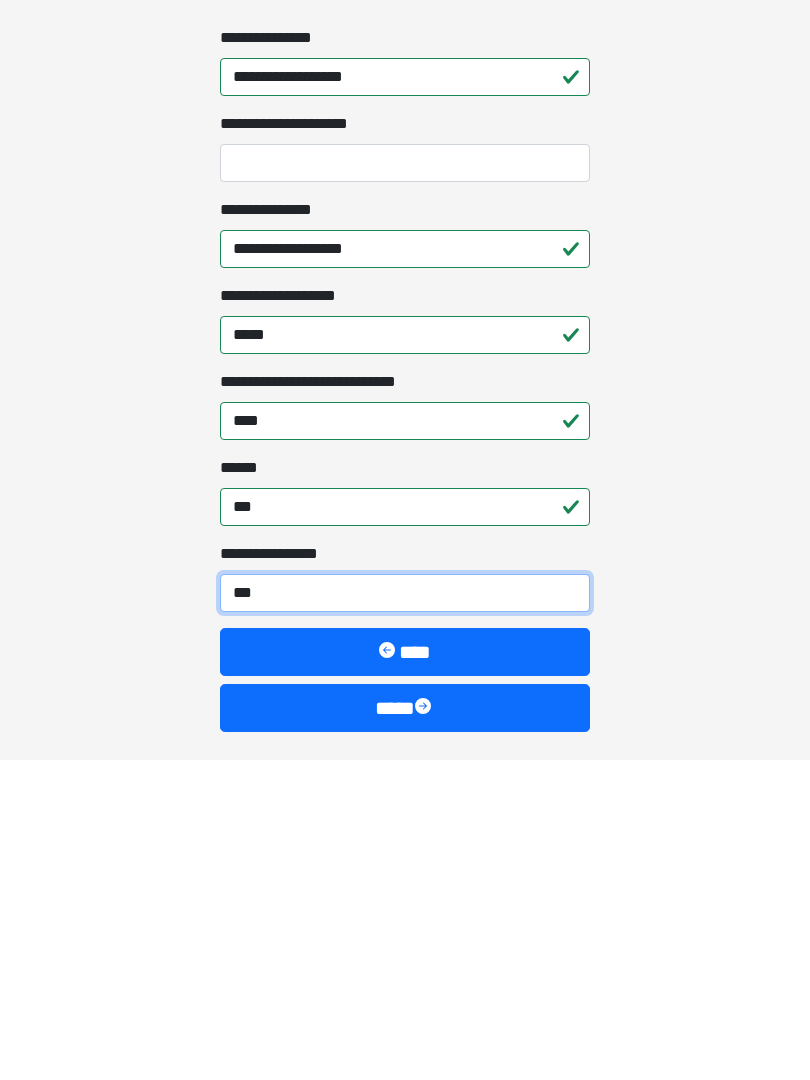 type on "****" 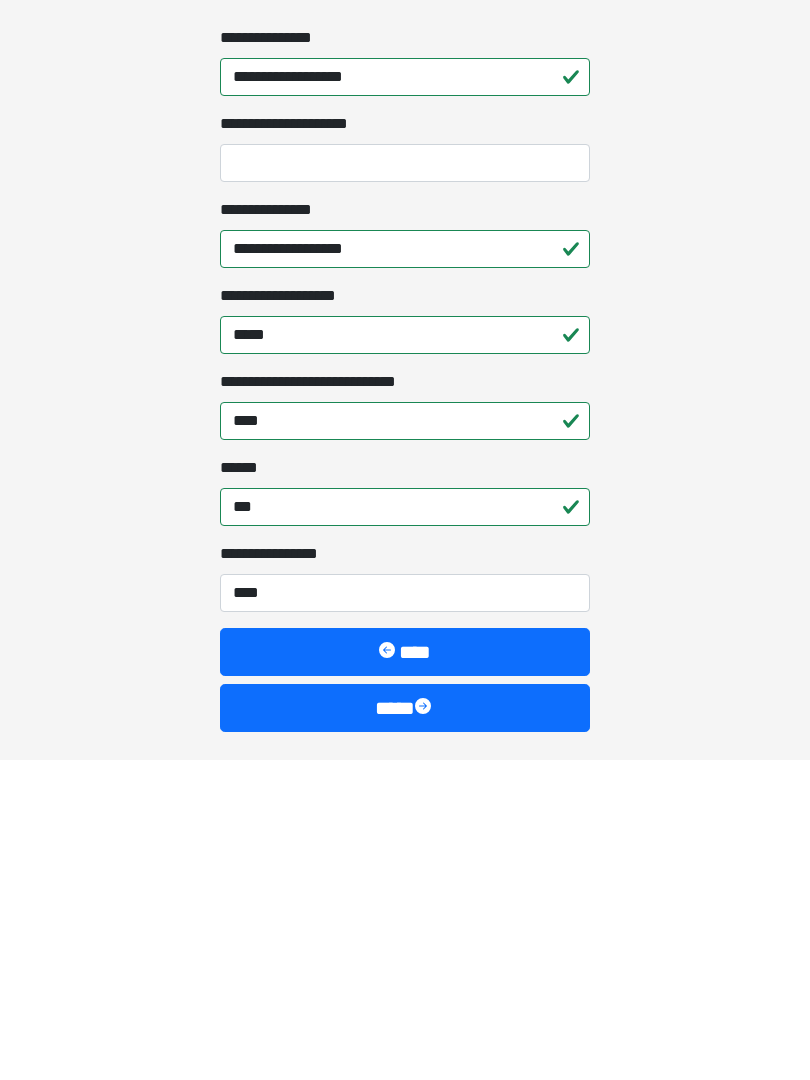 click on "****" at bounding box center (405, 1028) 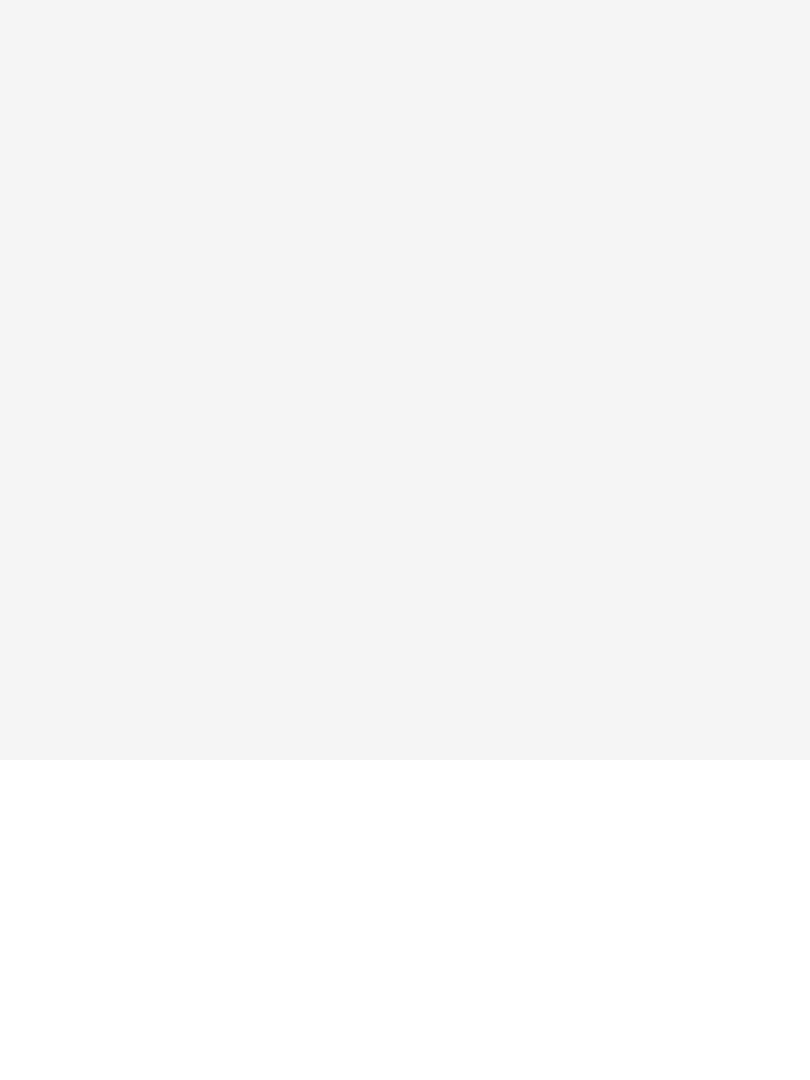 scroll, scrollTop: 0, scrollLeft: 0, axis: both 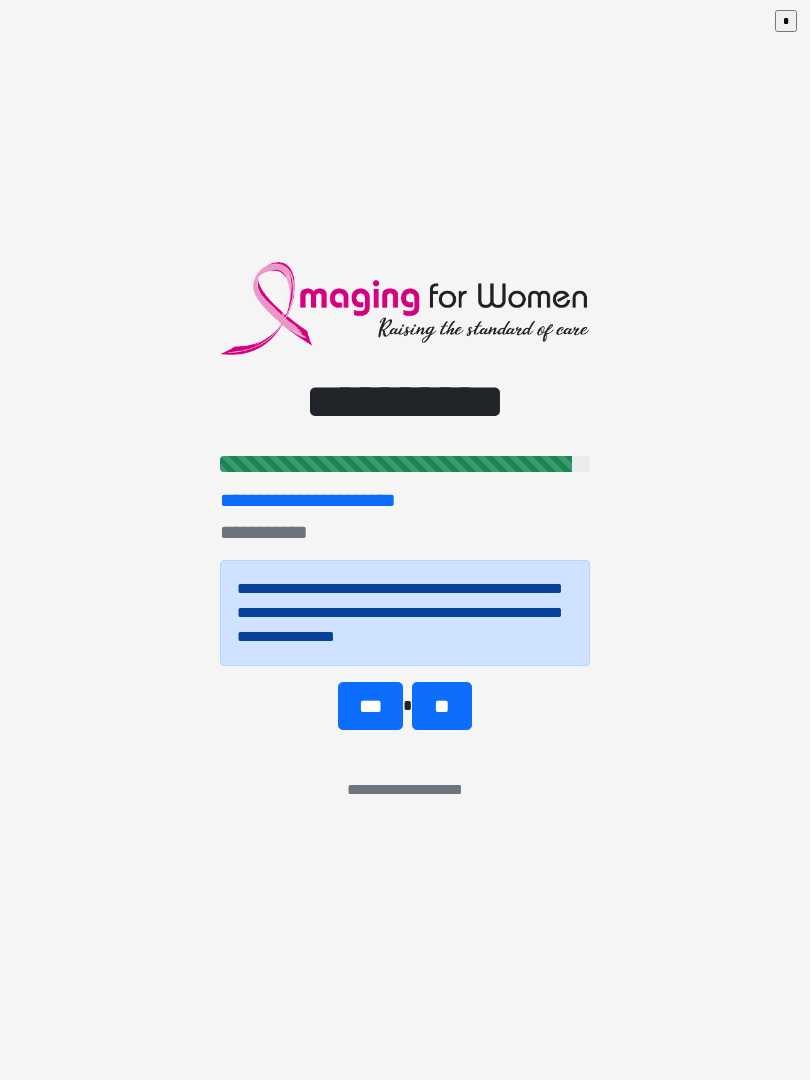 click on "**" at bounding box center (441, 706) 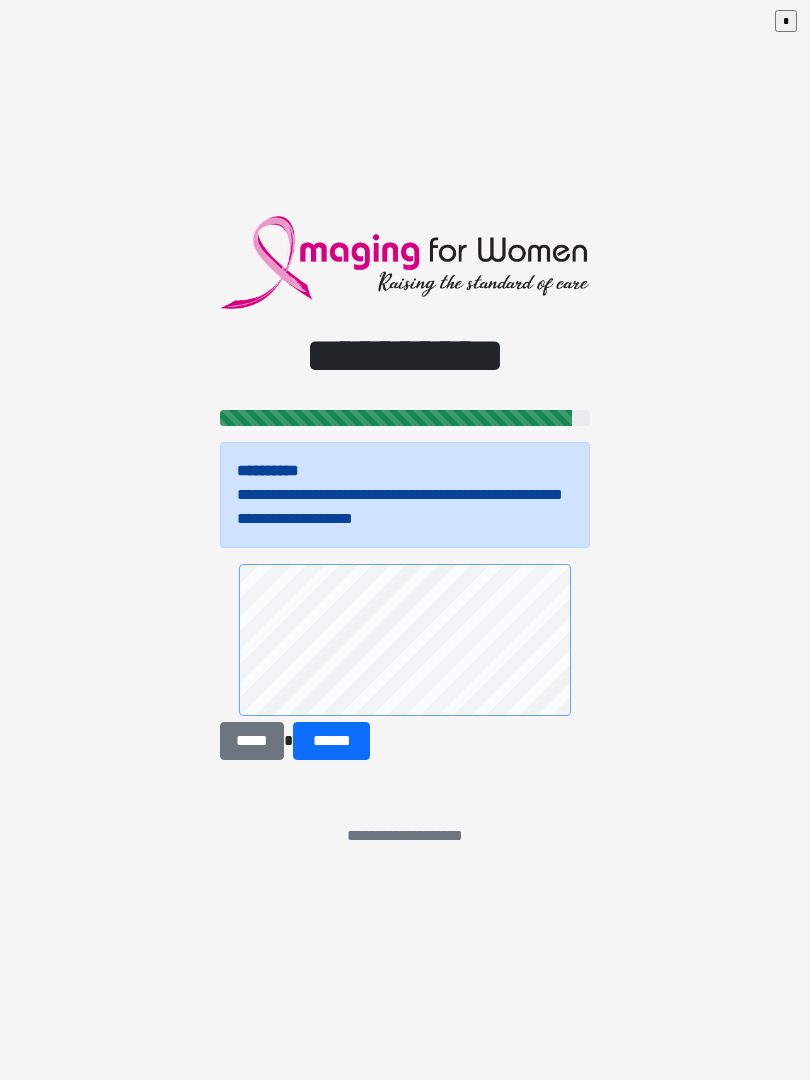 click on "**********" at bounding box center (405, 540) 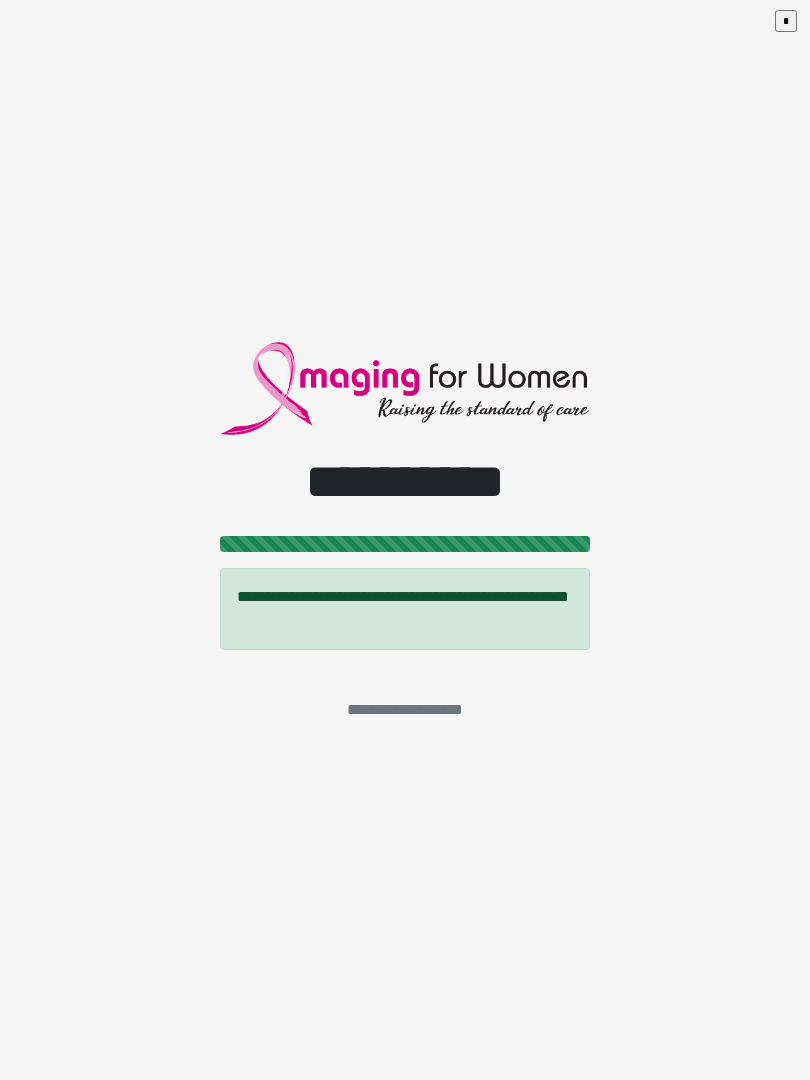 click on "*" at bounding box center (786, 21) 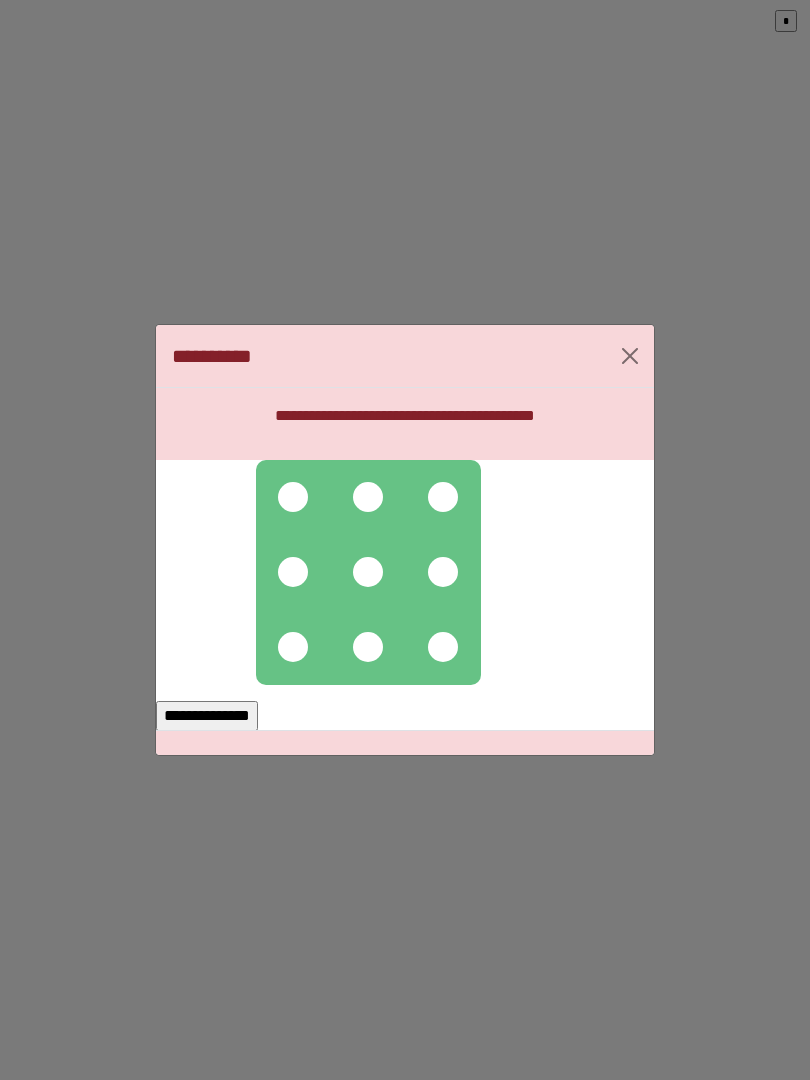 click at bounding box center (293, 497) 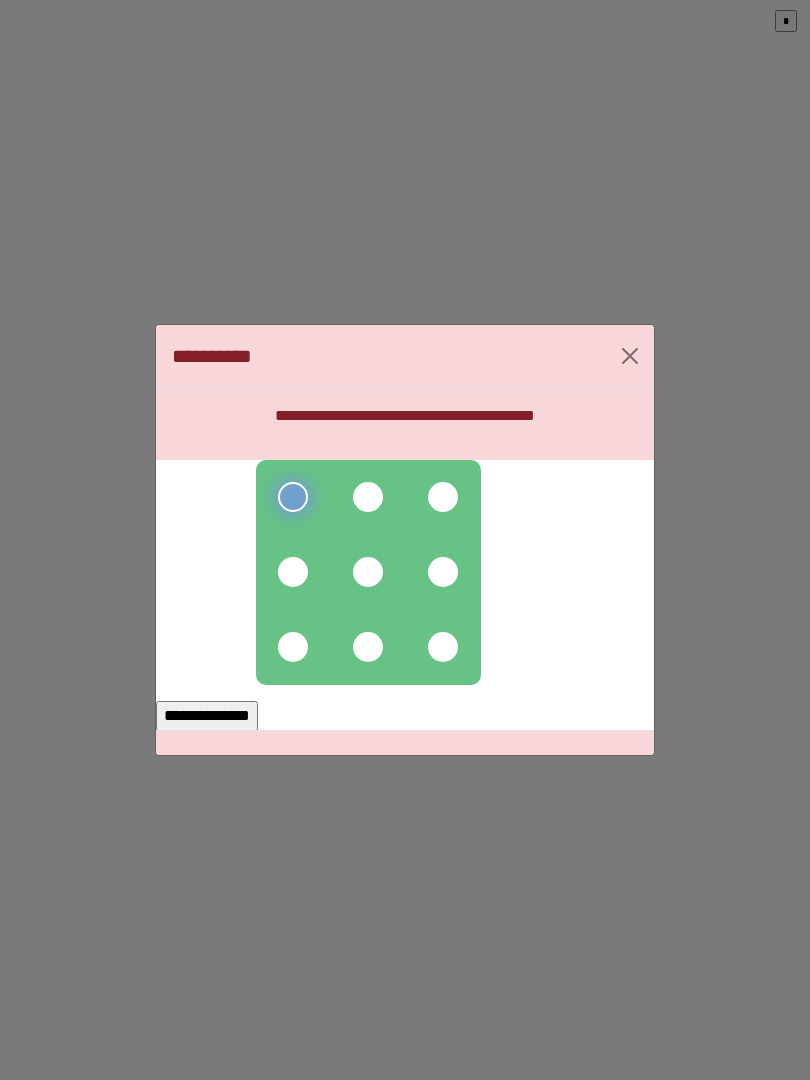 click at bounding box center [368, 497] 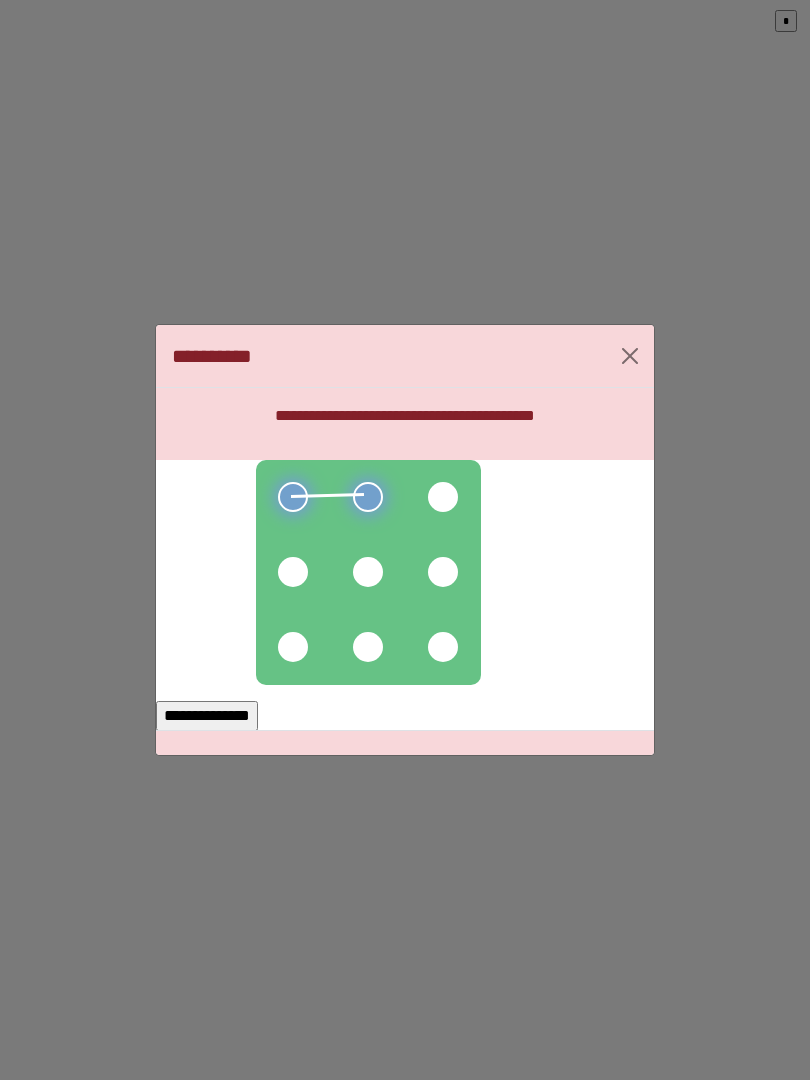 click at bounding box center [443, 497] 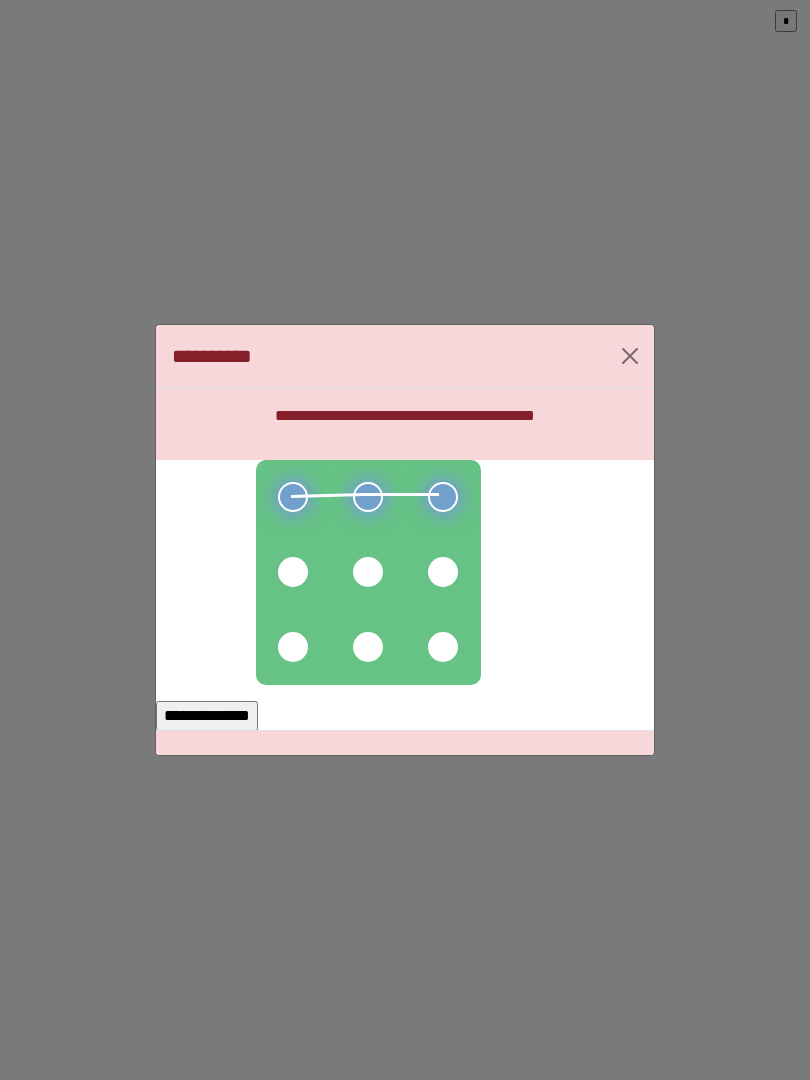 click at bounding box center (443, 572) 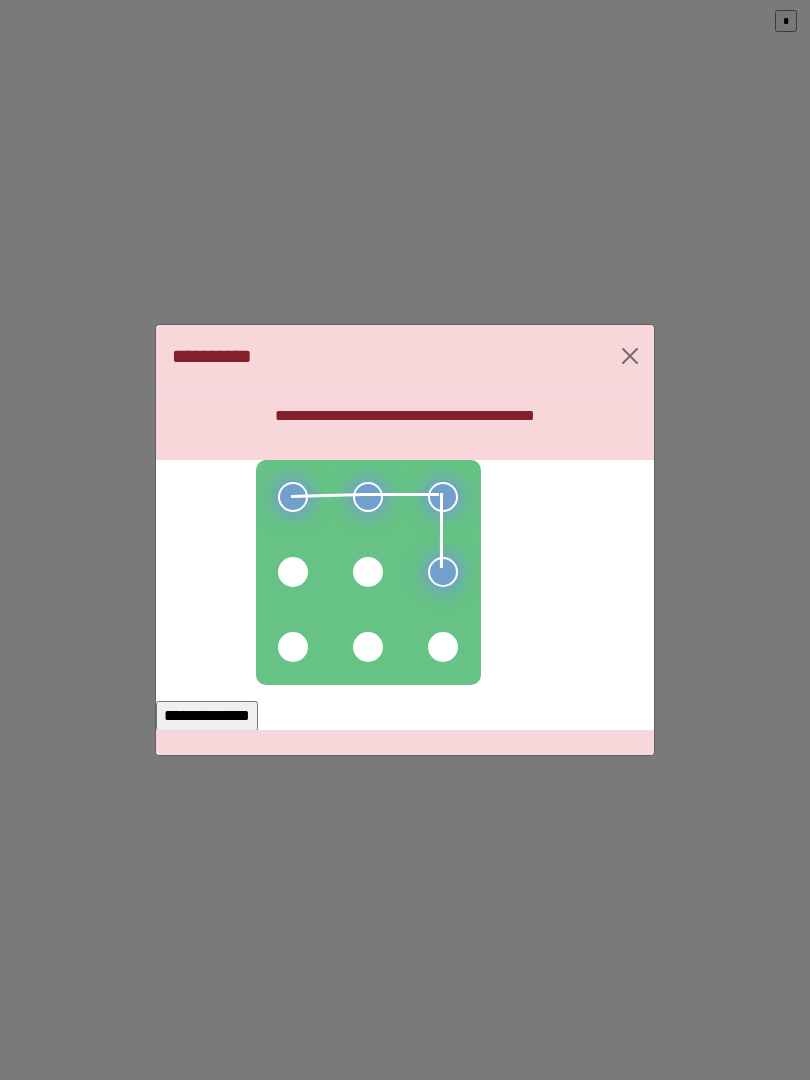 click at bounding box center (368, 572) 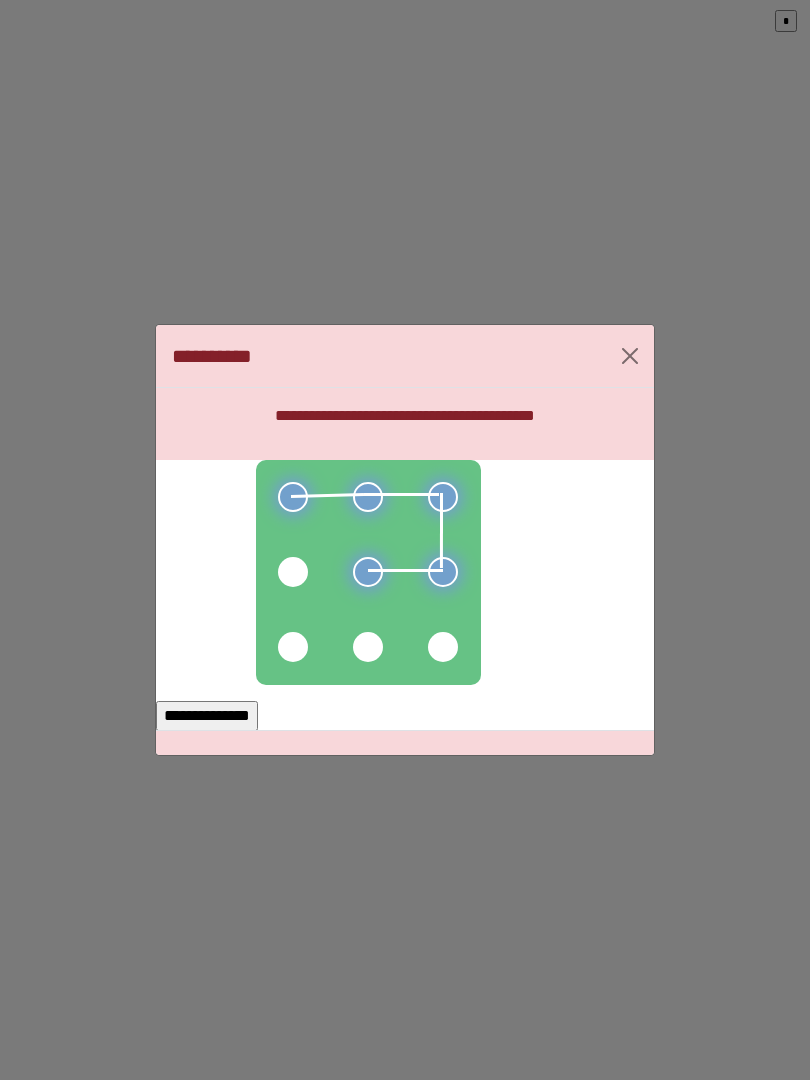 click at bounding box center (293, 572) 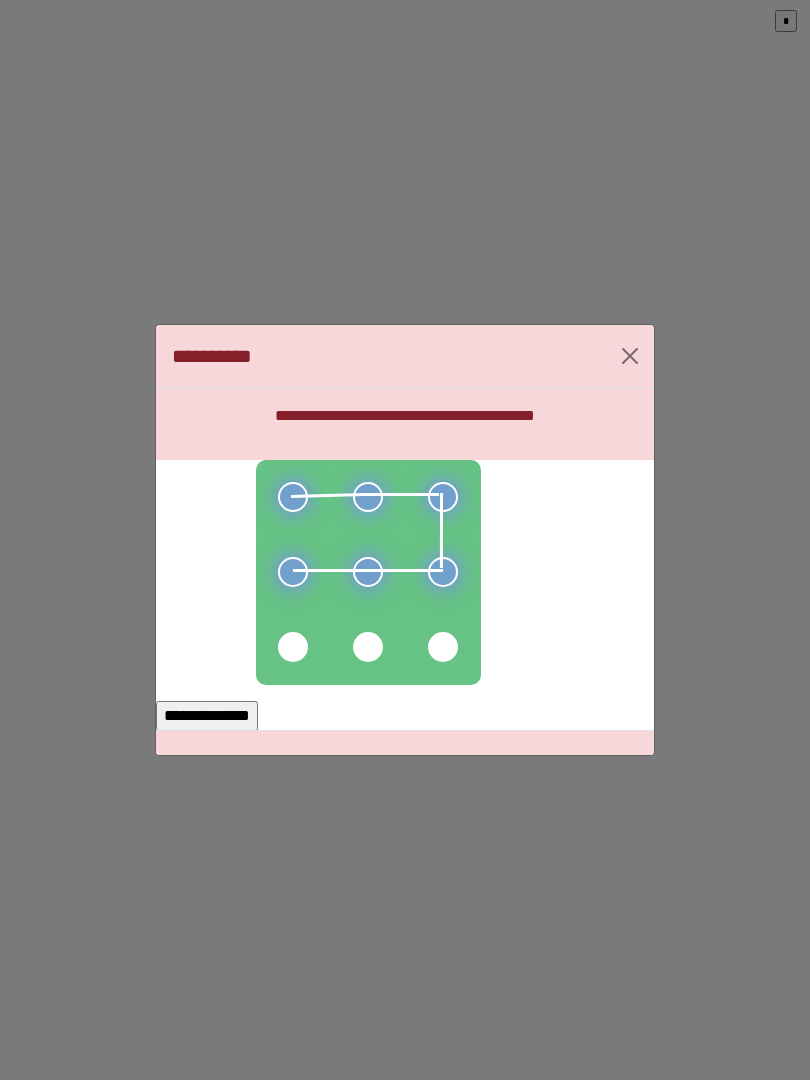 click on "**********" at bounding box center (207, 716) 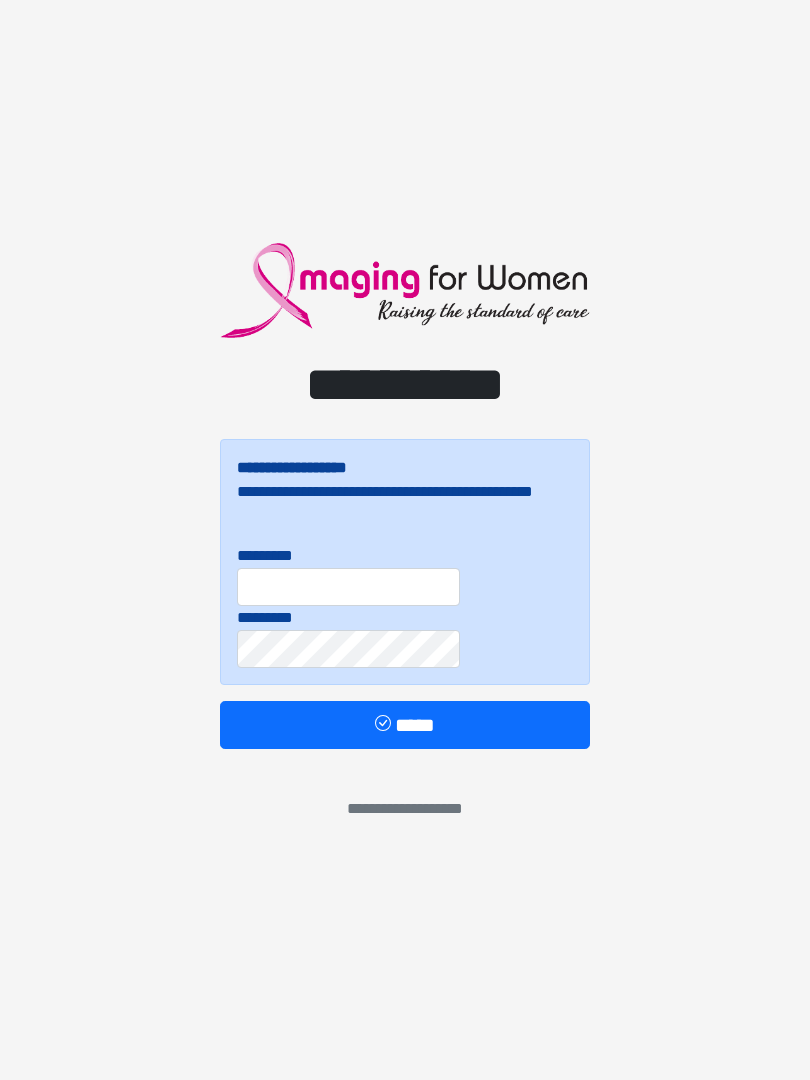 scroll, scrollTop: 0, scrollLeft: 0, axis: both 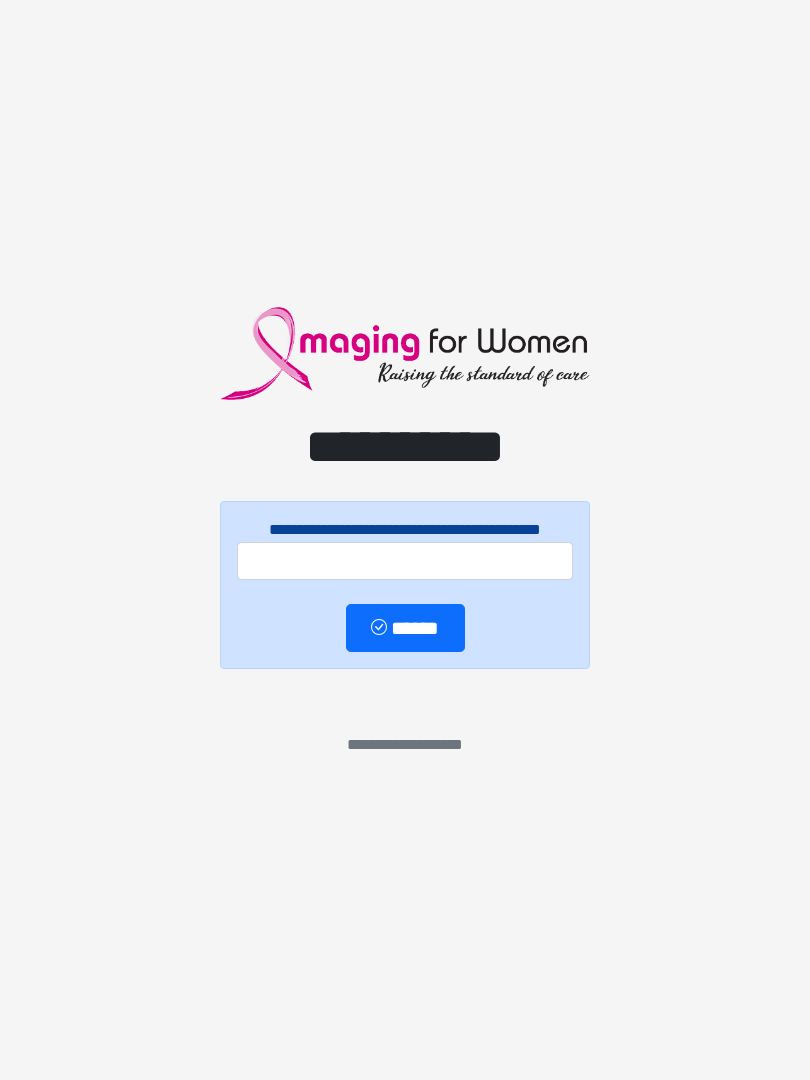 click on "**********" at bounding box center [405, 540] 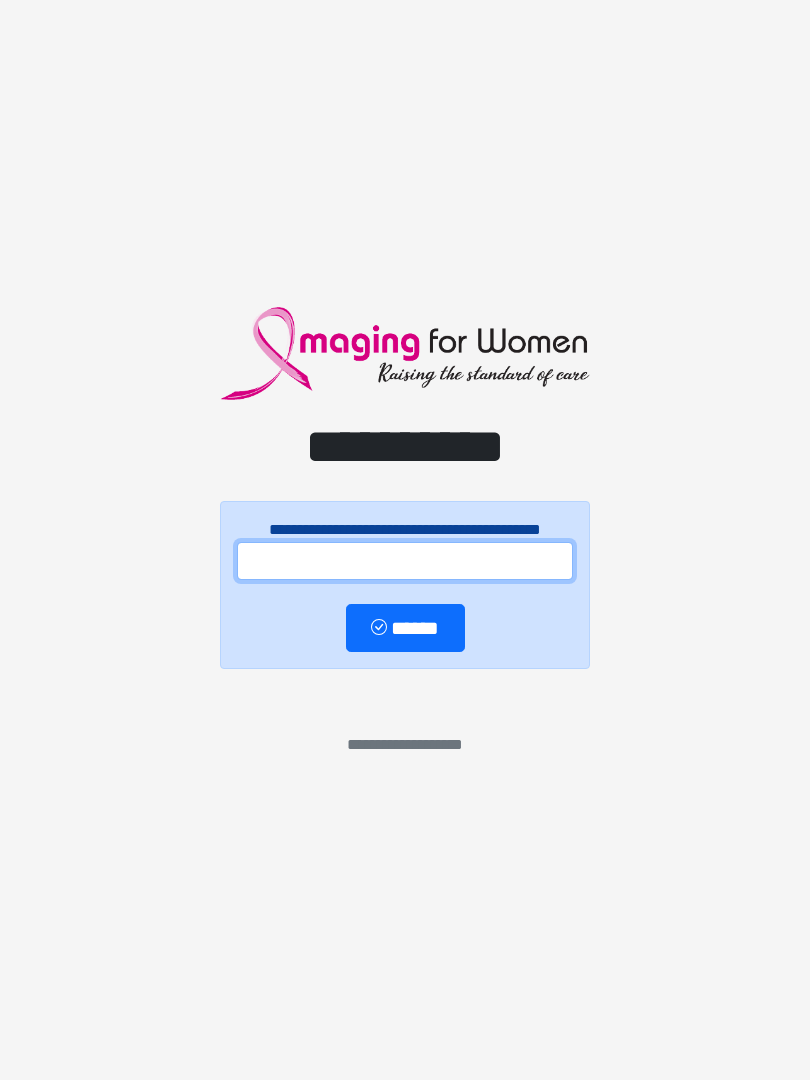 click at bounding box center (405, 561) 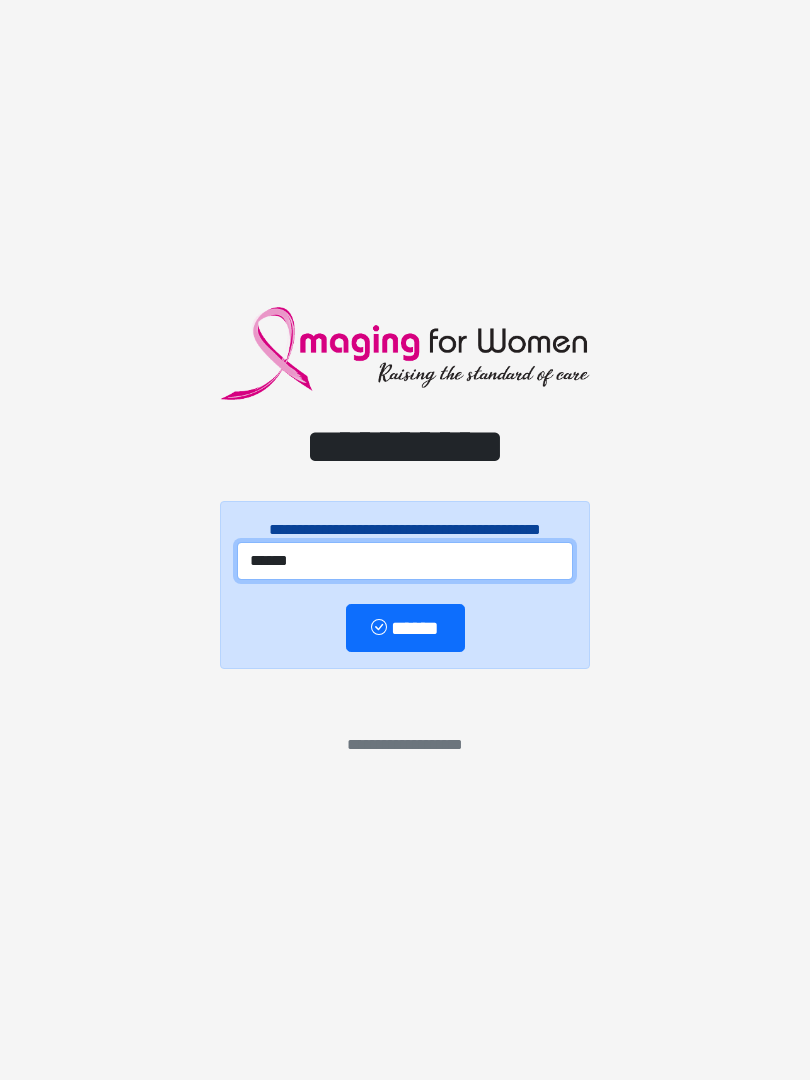 type on "******" 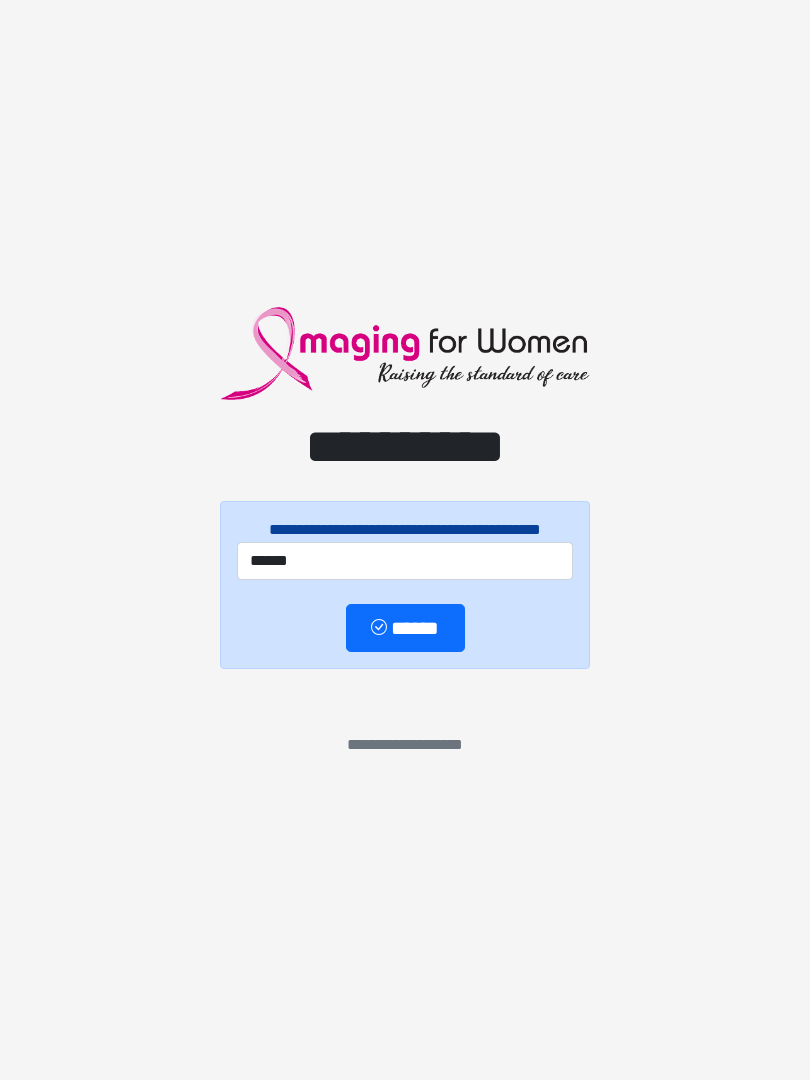 click on "******" at bounding box center [405, 628] 